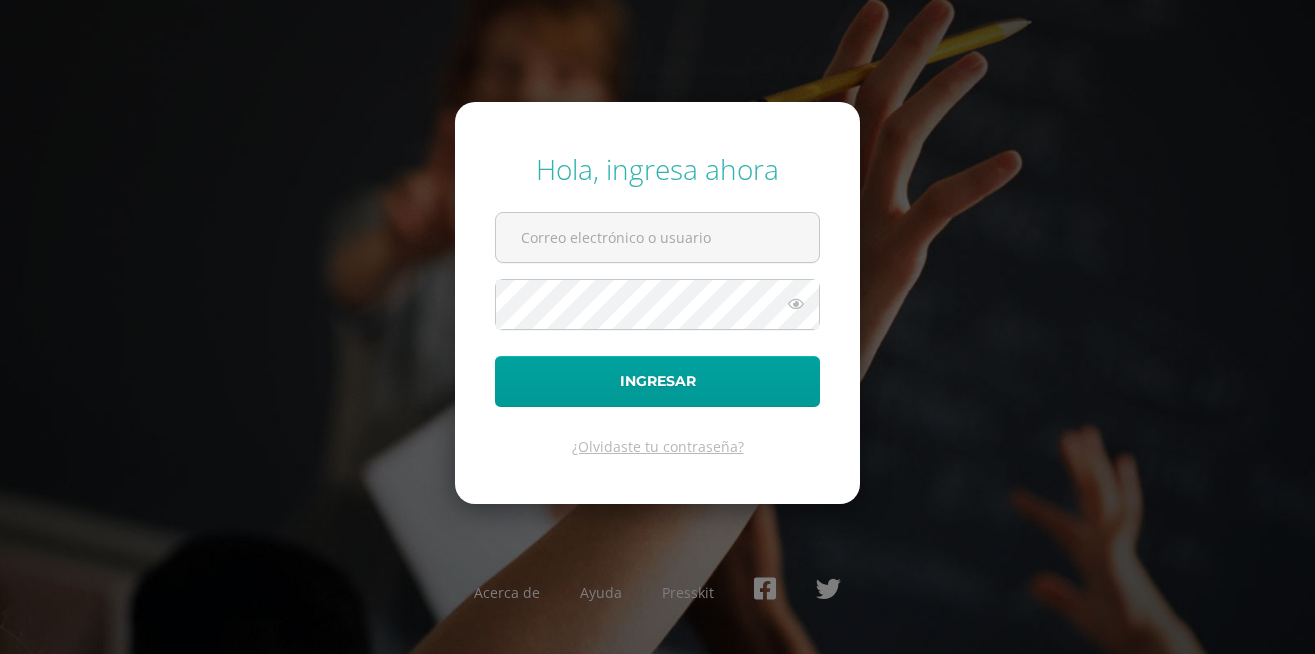 scroll, scrollTop: 0, scrollLeft: 0, axis: both 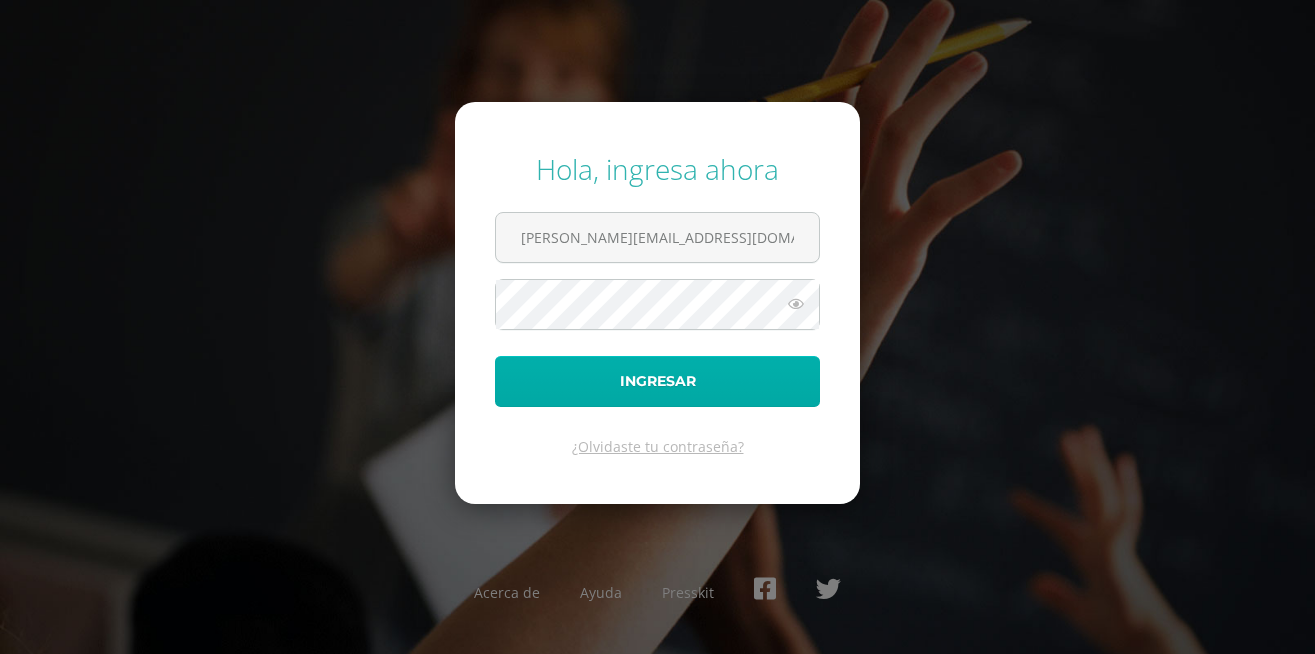 type on "[PERSON_NAME][EMAIL_ADDRESS][DOMAIN_NAME]" 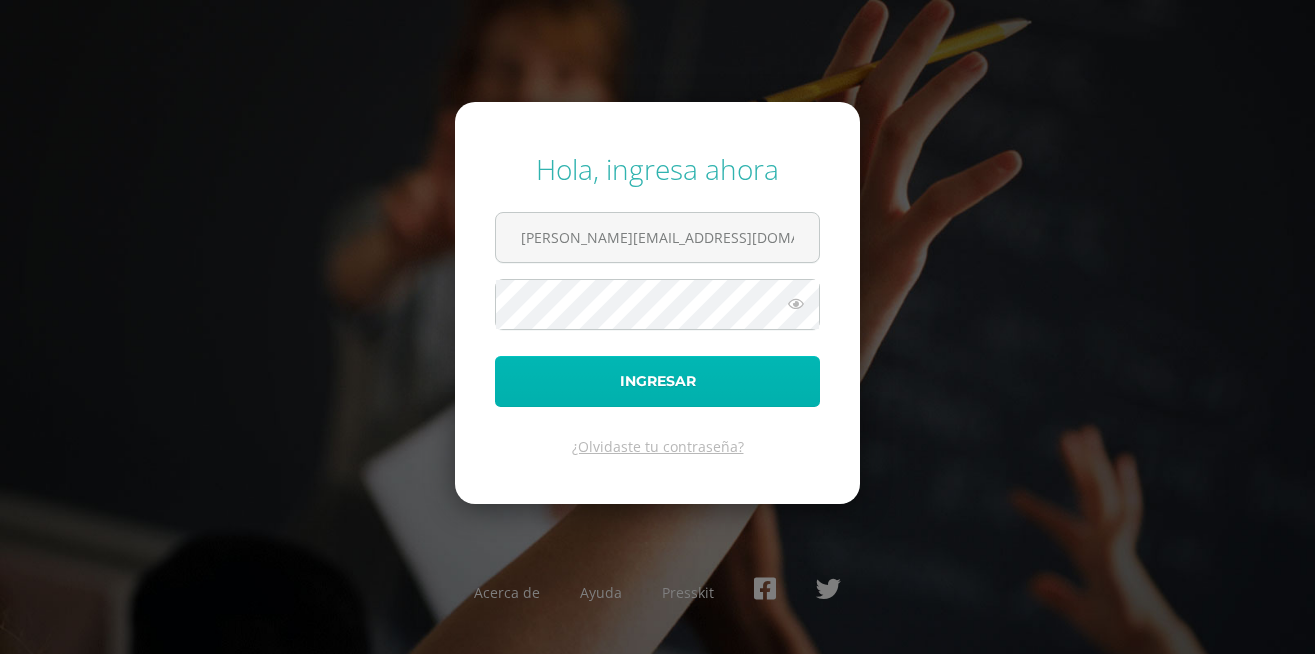 click on "Ingresar" at bounding box center [657, 381] 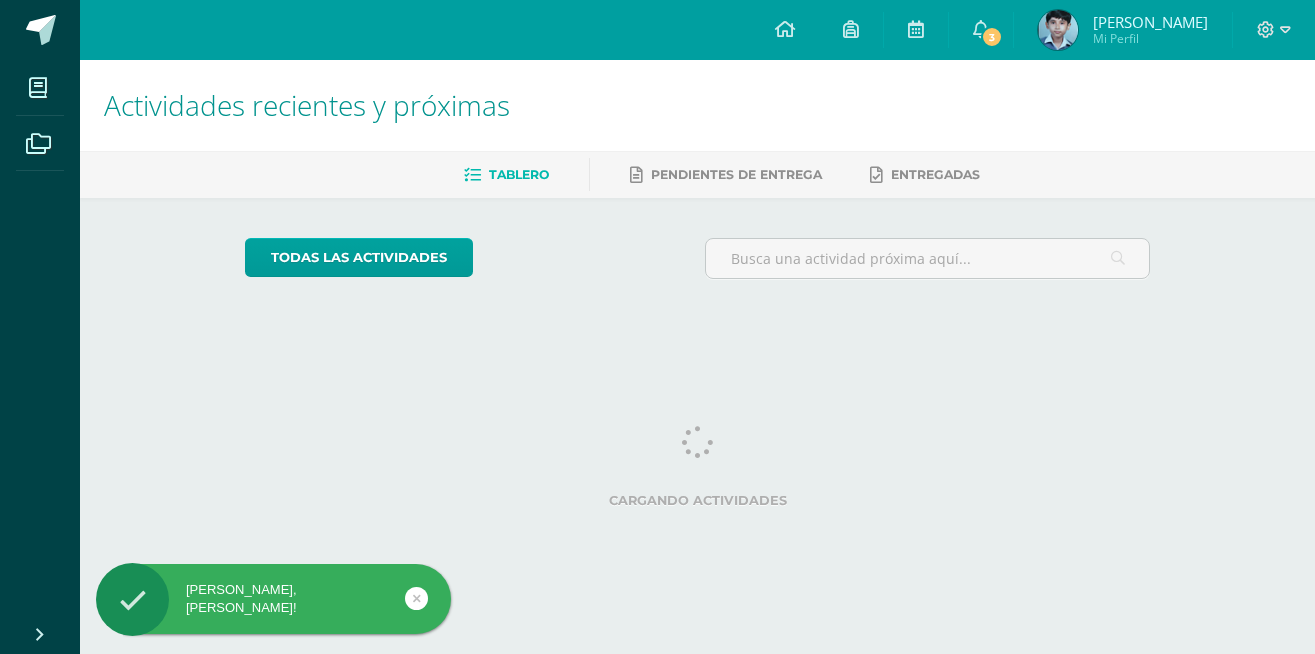 scroll, scrollTop: 0, scrollLeft: 0, axis: both 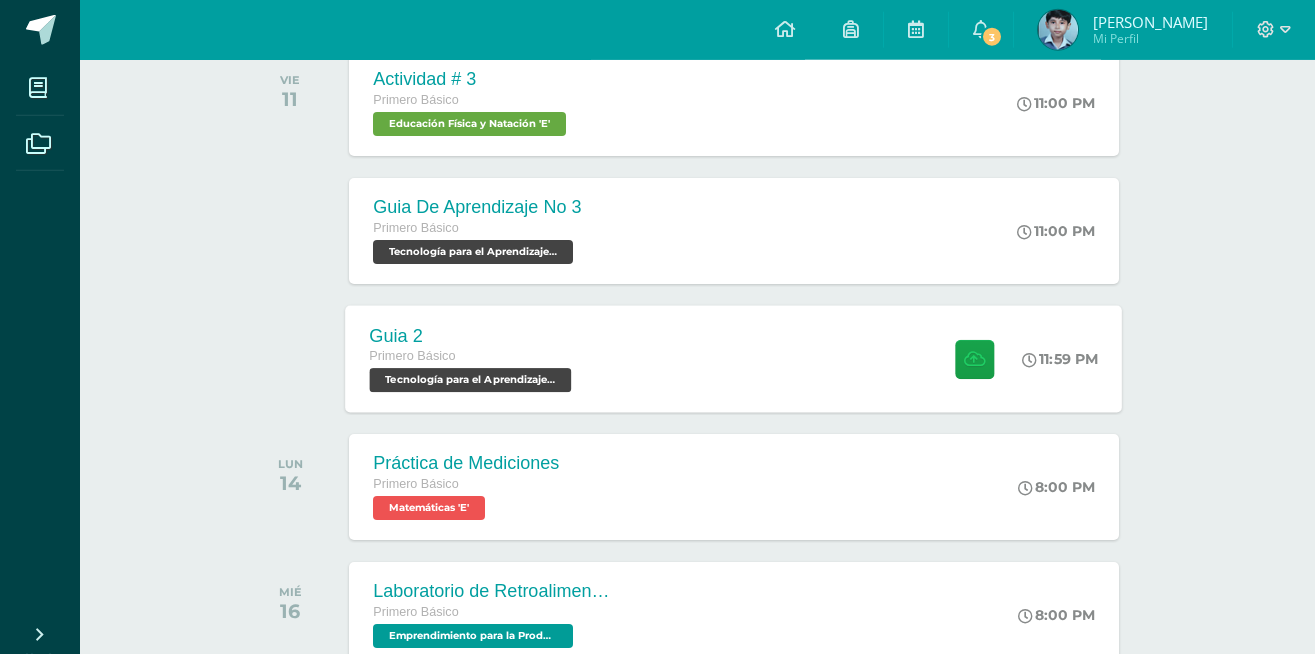click on "Tecnología para el Aprendizaje y la Comunicación (Informática) 'E'" at bounding box center (471, 380) 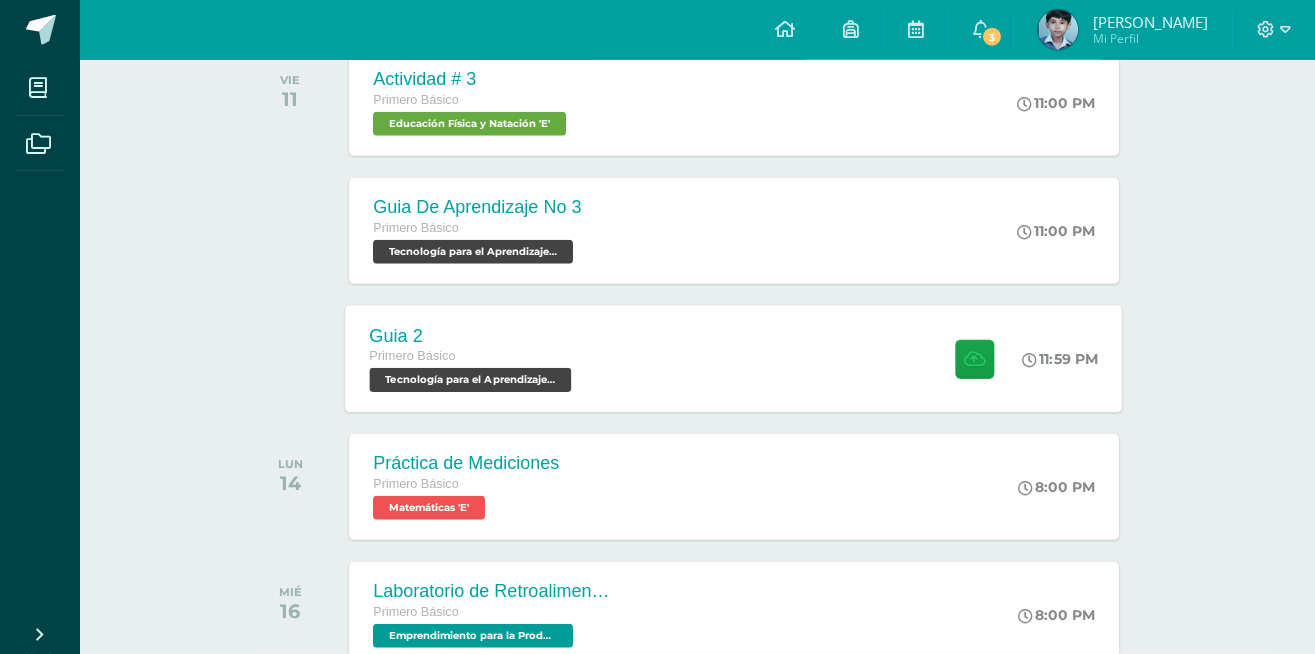 scroll, scrollTop: 1113, scrollLeft: 0, axis: vertical 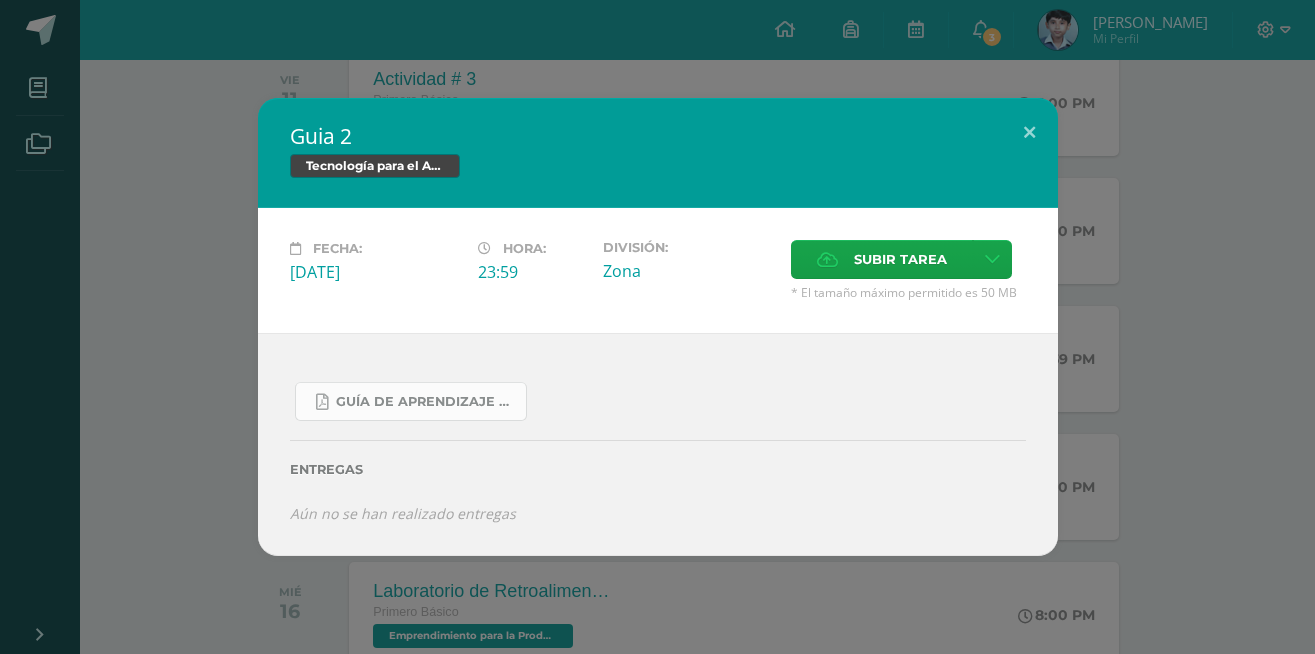 click on "Guía De Aprendizaje 2.pdf" at bounding box center (426, 402) 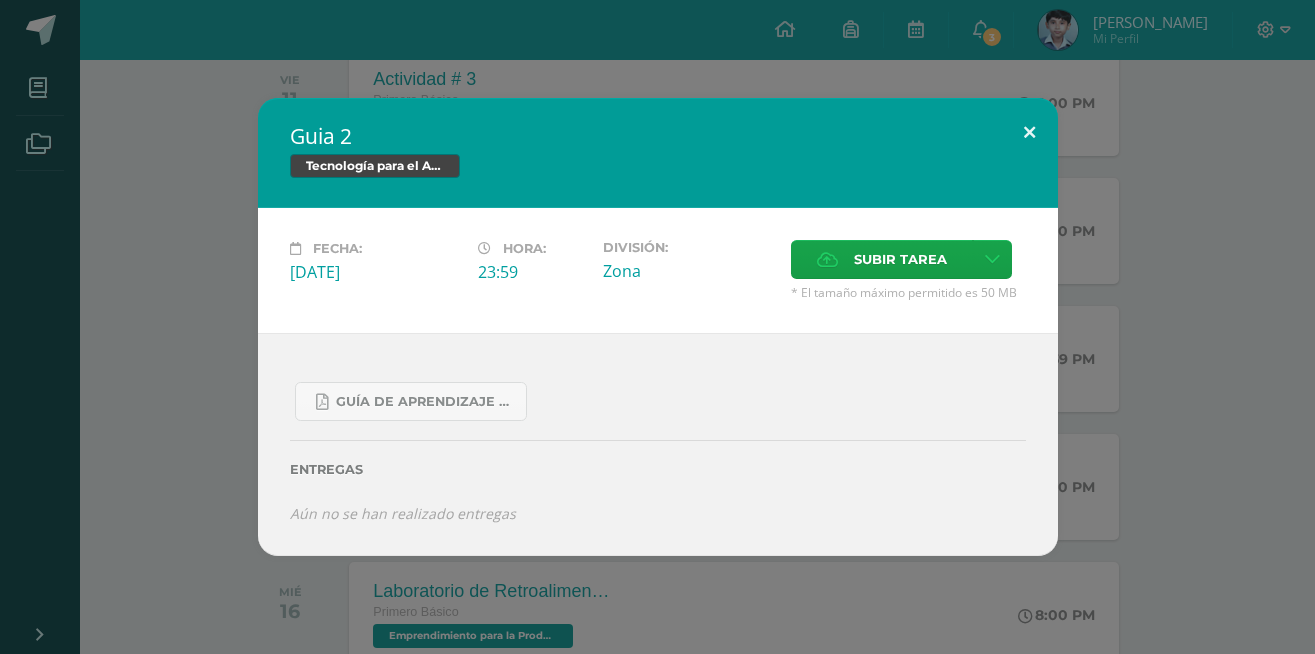 click at bounding box center [1029, 132] 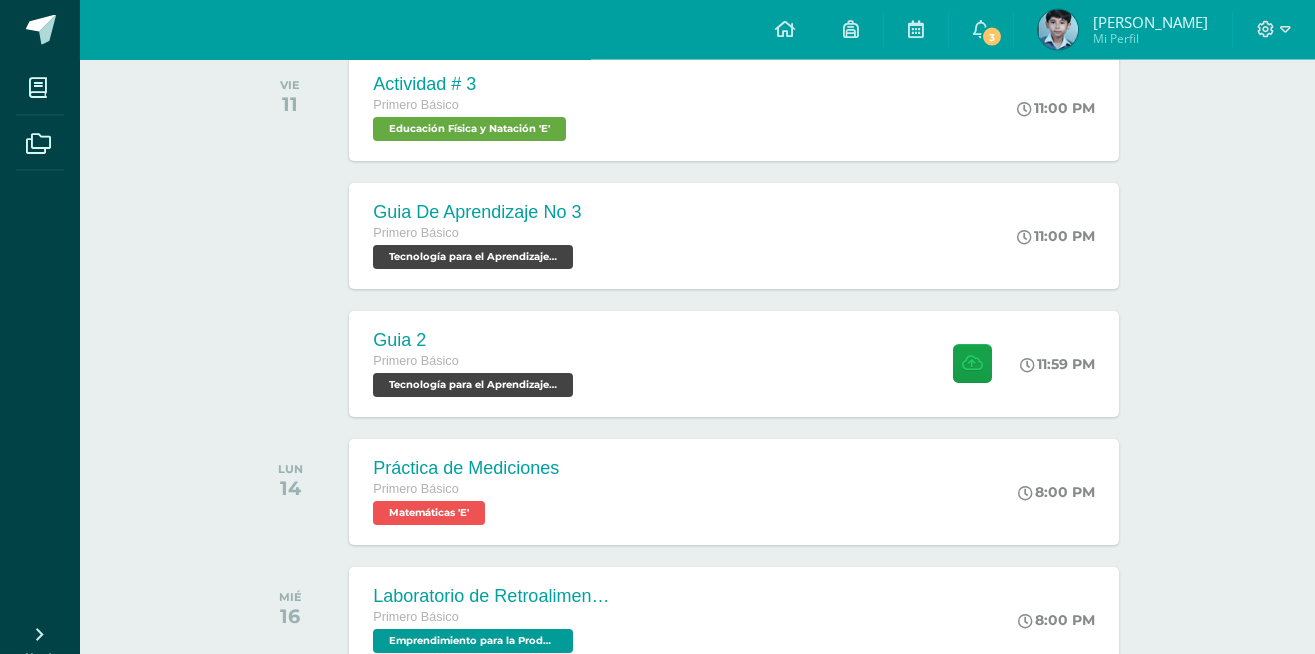 scroll, scrollTop: 1061, scrollLeft: 0, axis: vertical 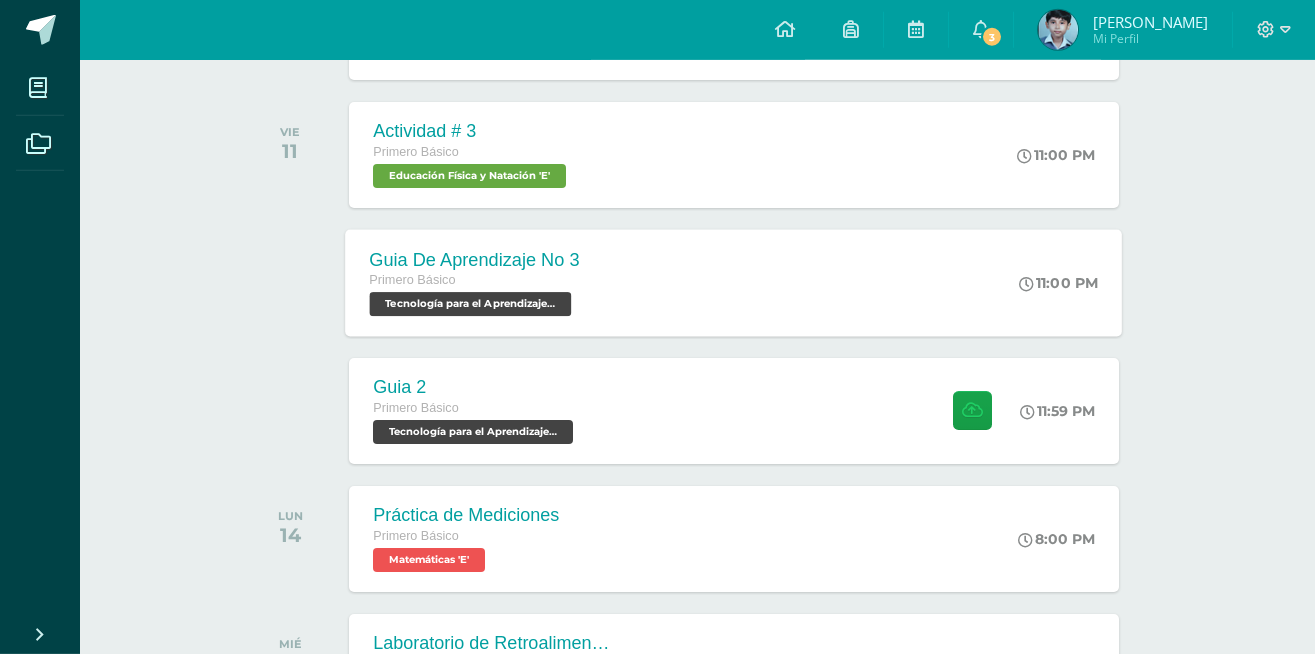 click on "Tecnología para el Aprendizaje y la Comunicación (Informática) 'E'" at bounding box center (471, 304) 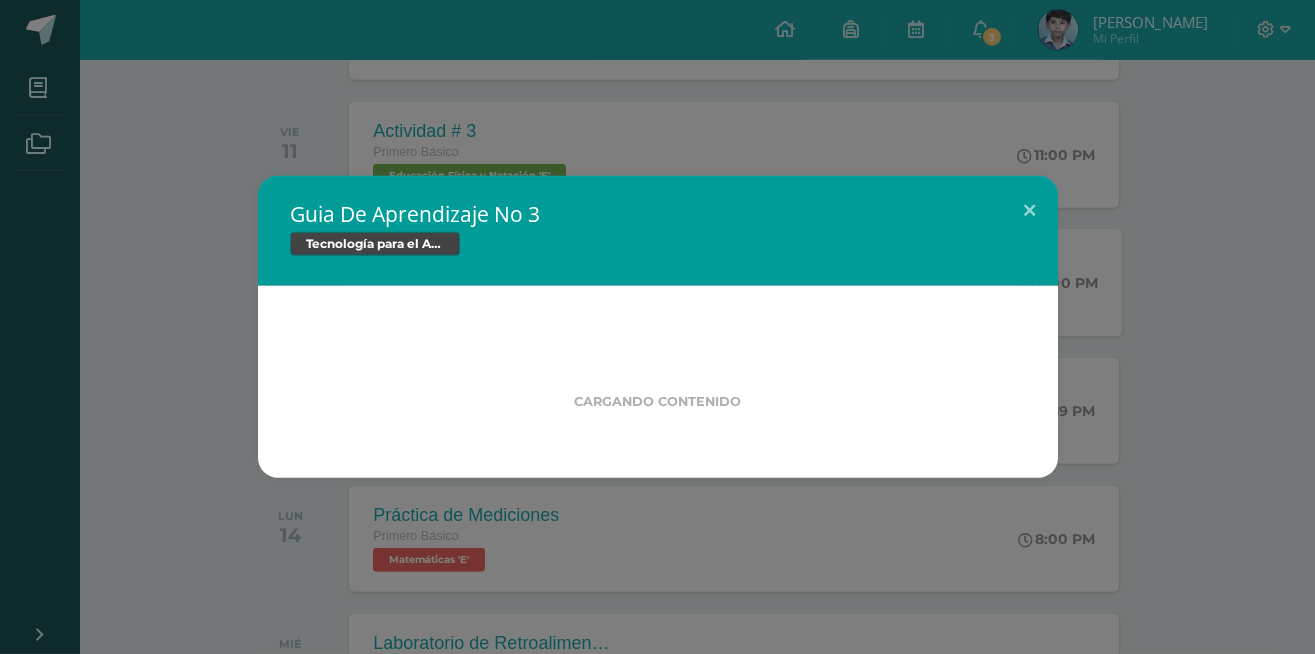 scroll, scrollTop: 1061, scrollLeft: 0, axis: vertical 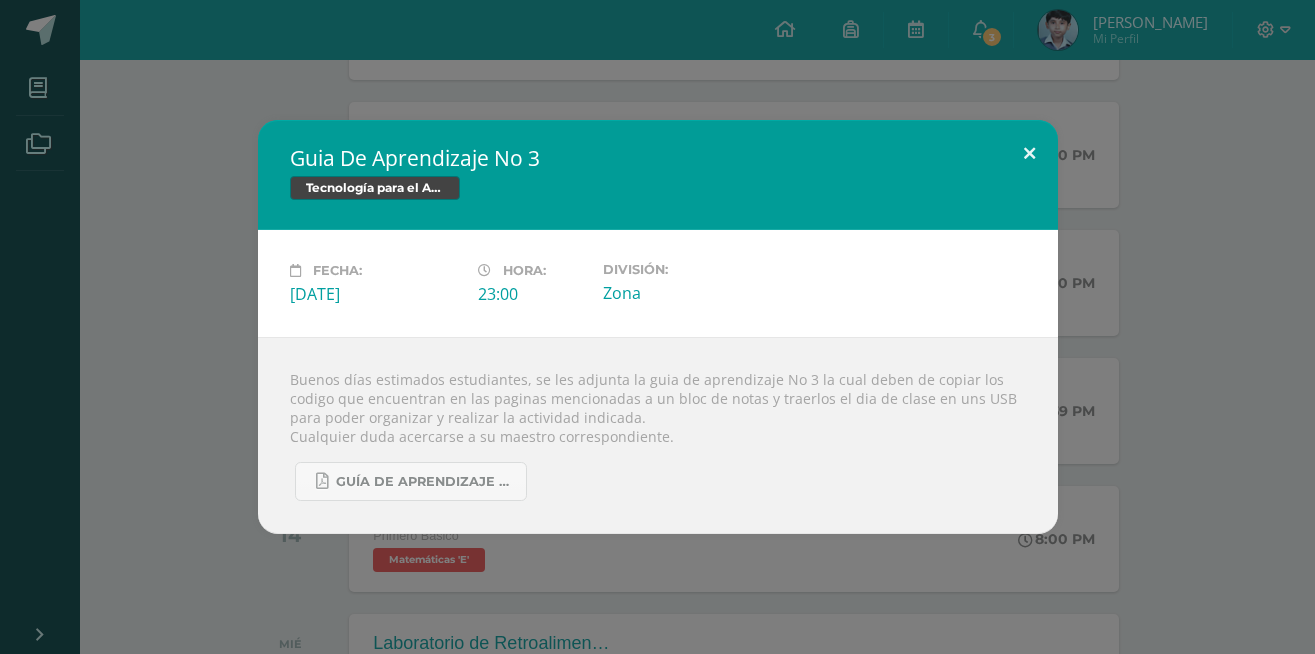 click at bounding box center [1029, 154] 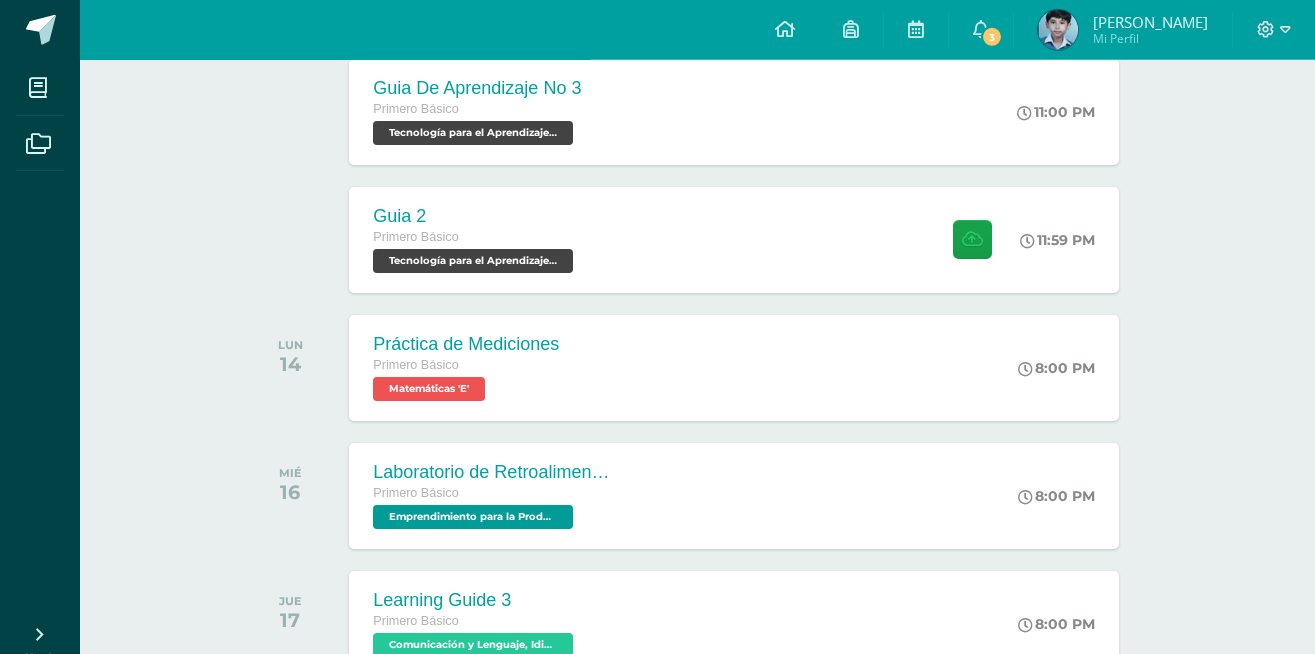 scroll, scrollTop: 1197, scrollLeft: 0, axis: vertical 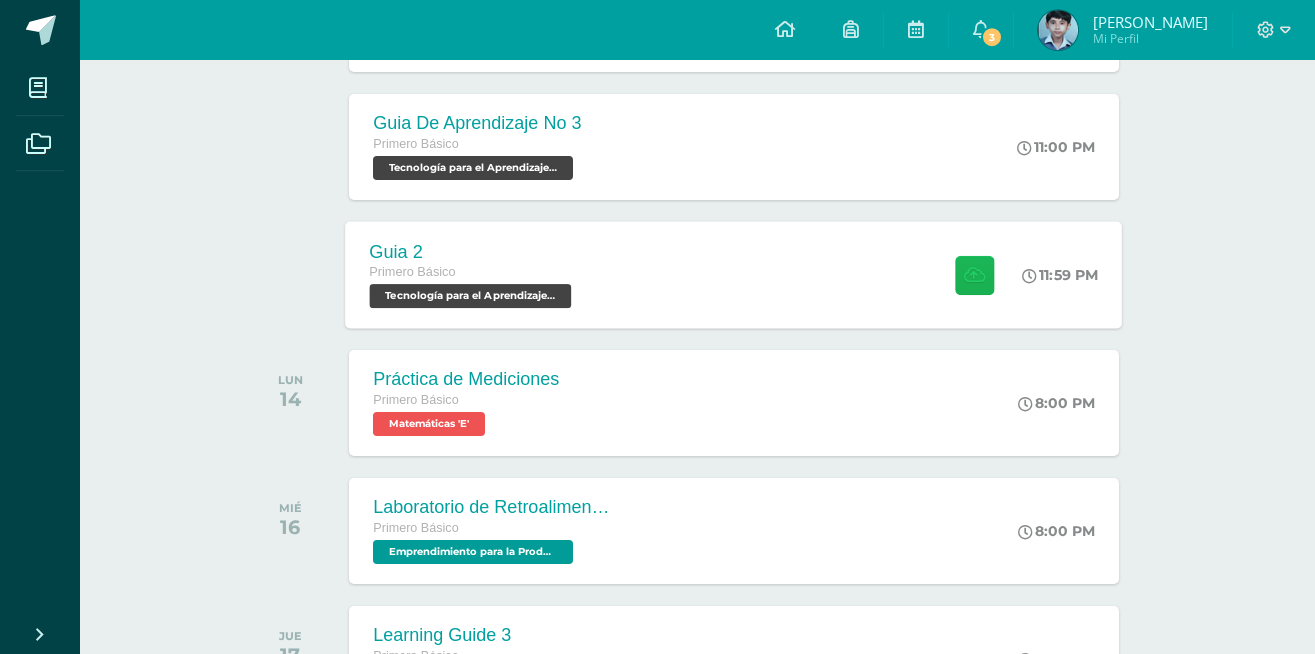 click at bounding box center (974, 274) 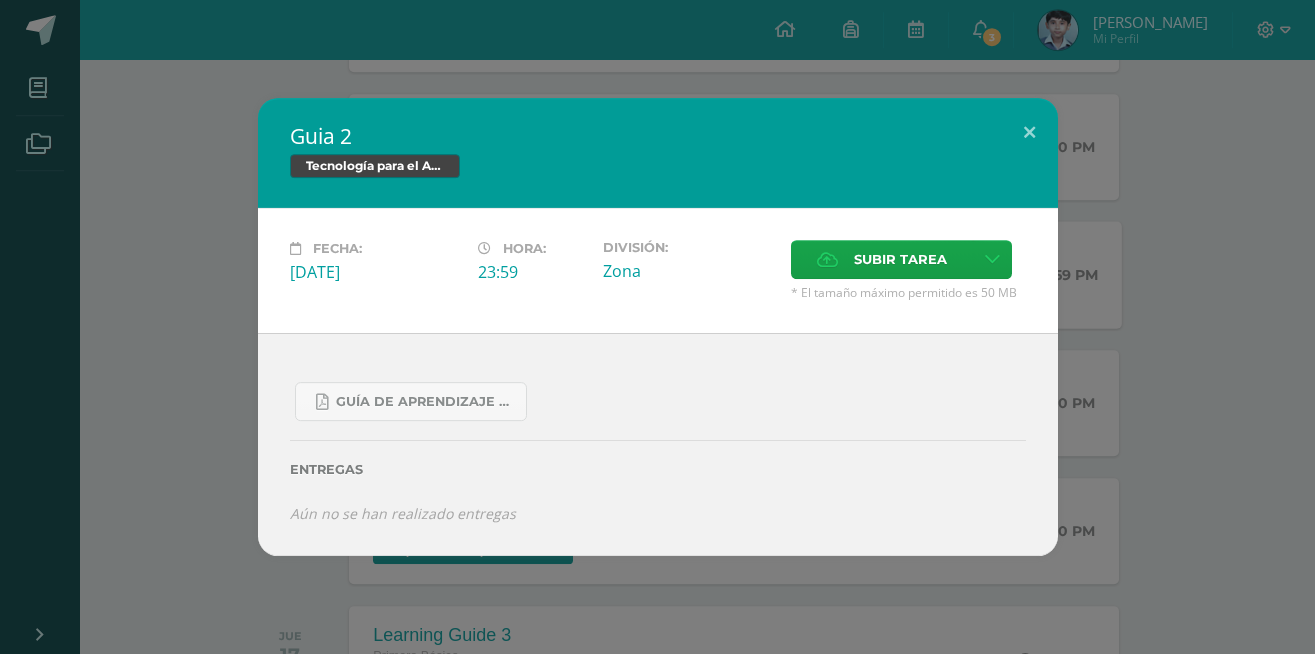 scroll, scrollTop: 1196, scrollLeft: 0, axis: vertical 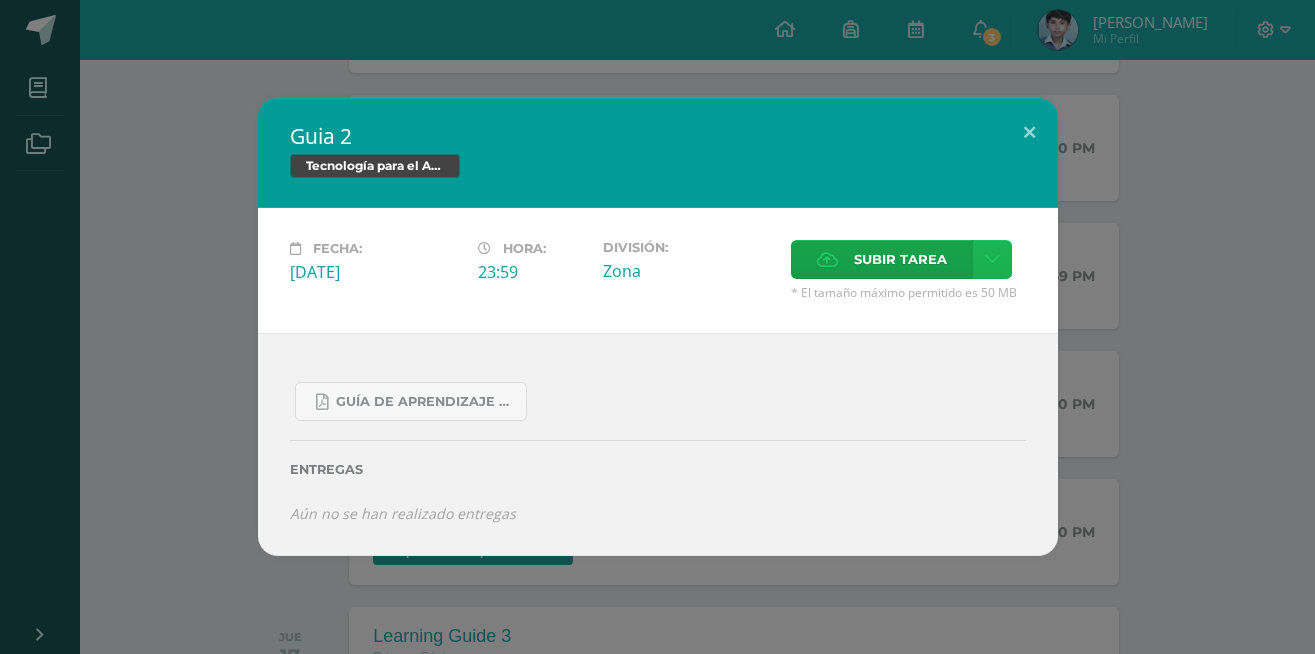 click at bounding box center [992, 259] 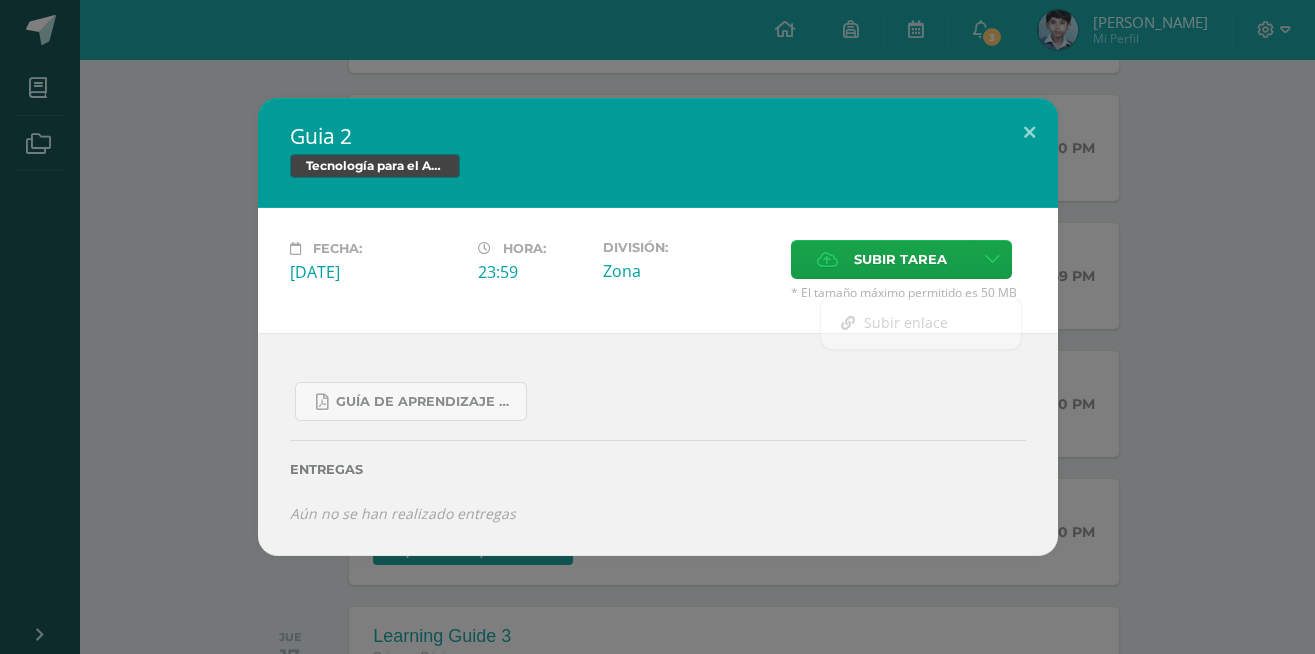 click on "Guia 2
Tecnología para el Aprendizaje y la Comunicación (Informática)
Fecha:
[DATE][PERSON_NAME]:
23:59
División:" at bounding box center [657, 326] 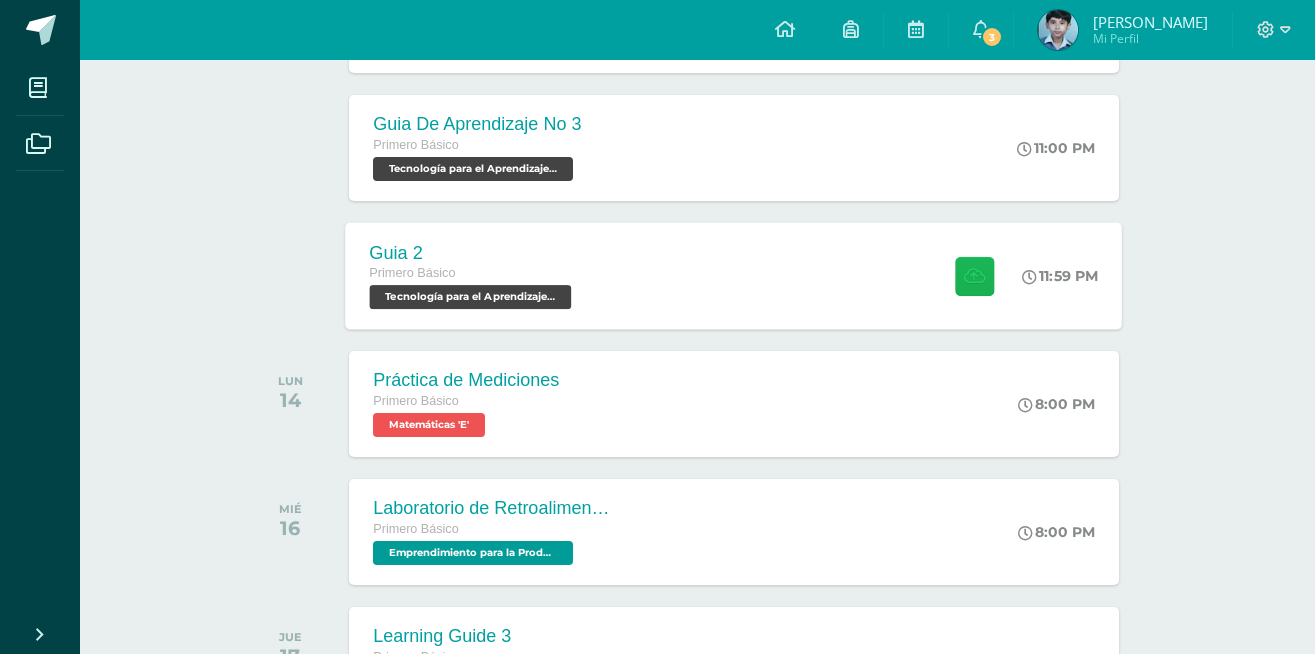 click at bounding box center (974, 275) 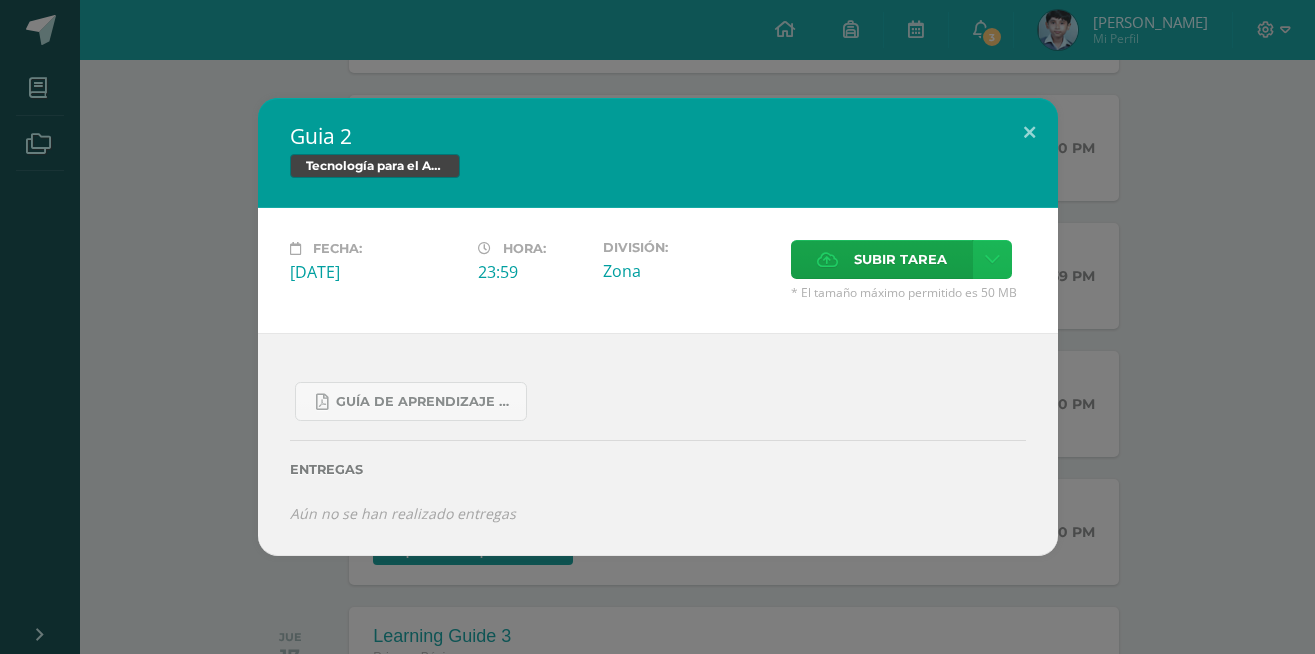 click at bounding box center [992, 259] 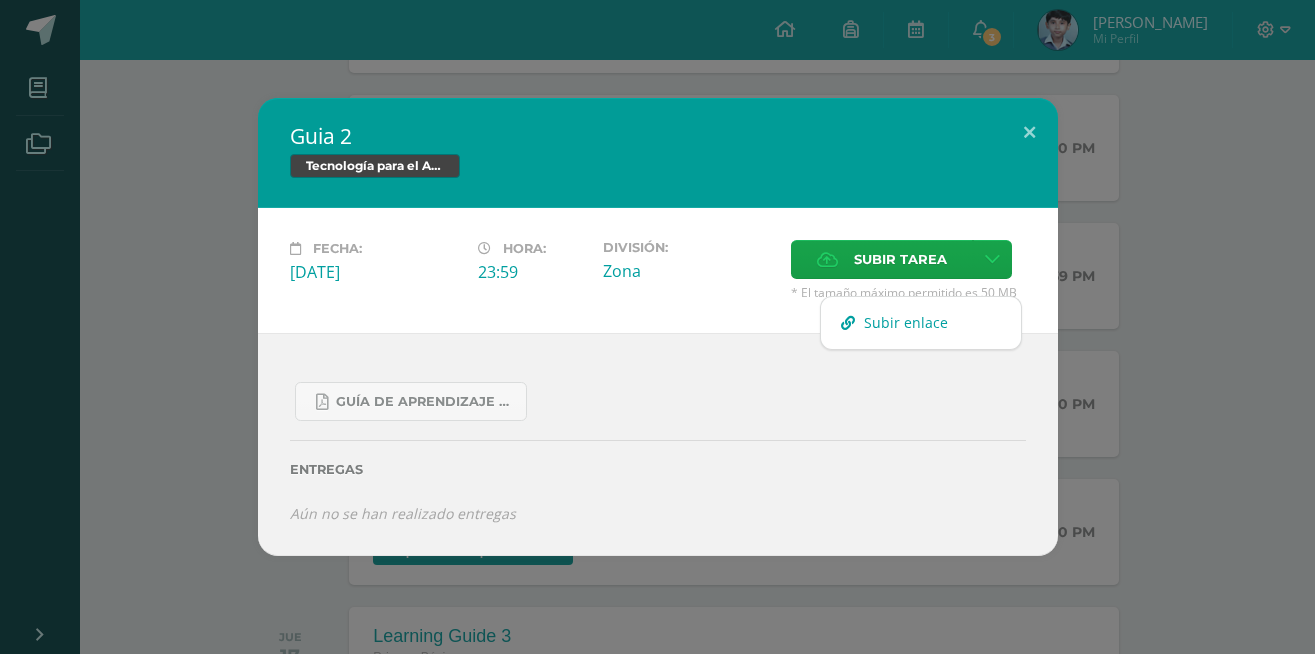 click on "Subir enlace" at bounding box center (906, 322) 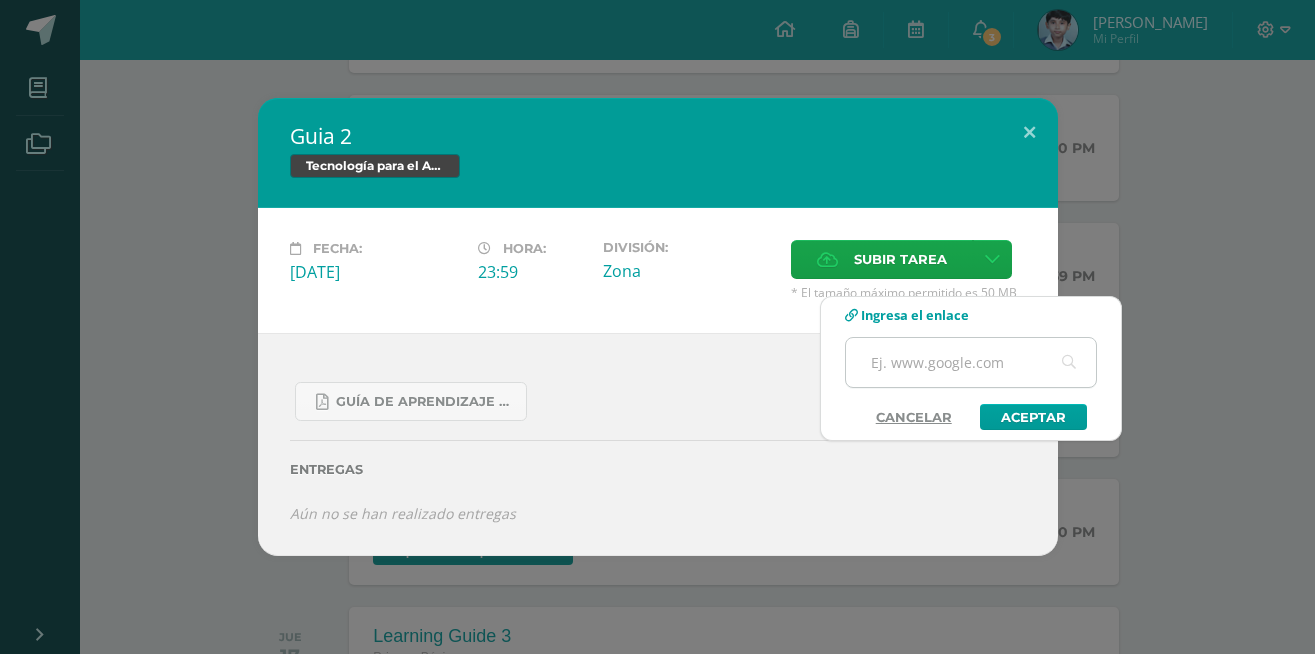 paste on "[URL][DOMAIN_NAME]" 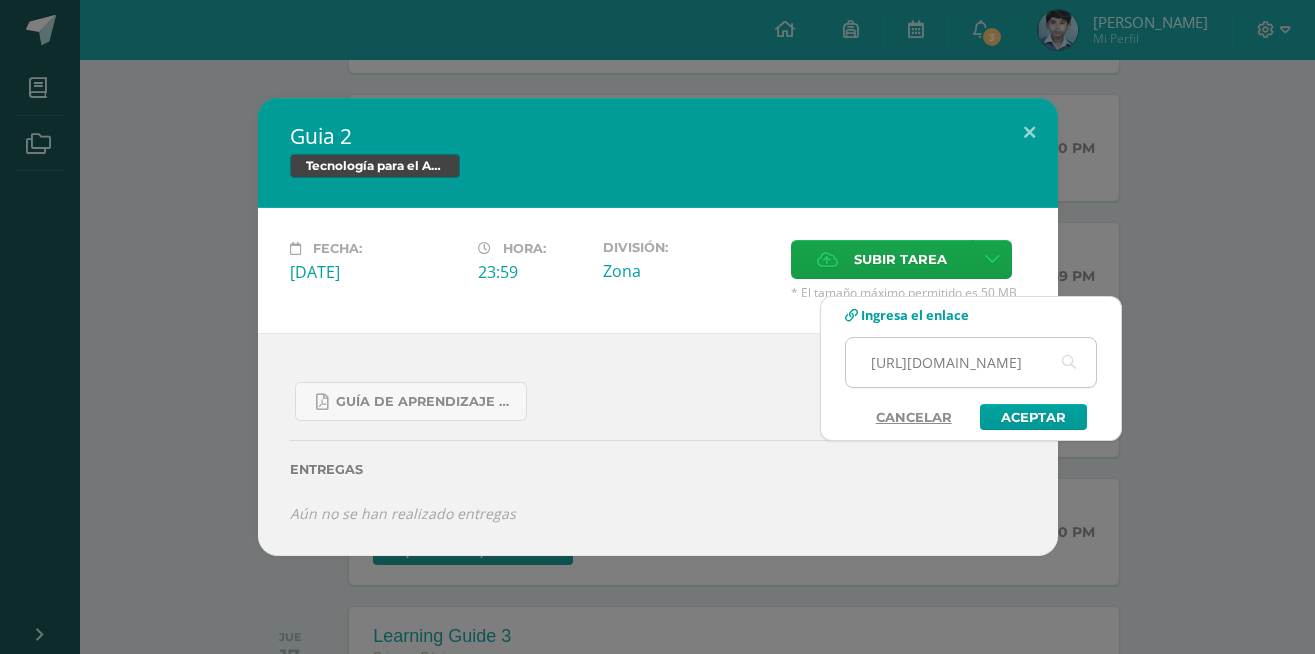 scroll, scrollTop: 0, scrollLeft: 454, axis: horizontal 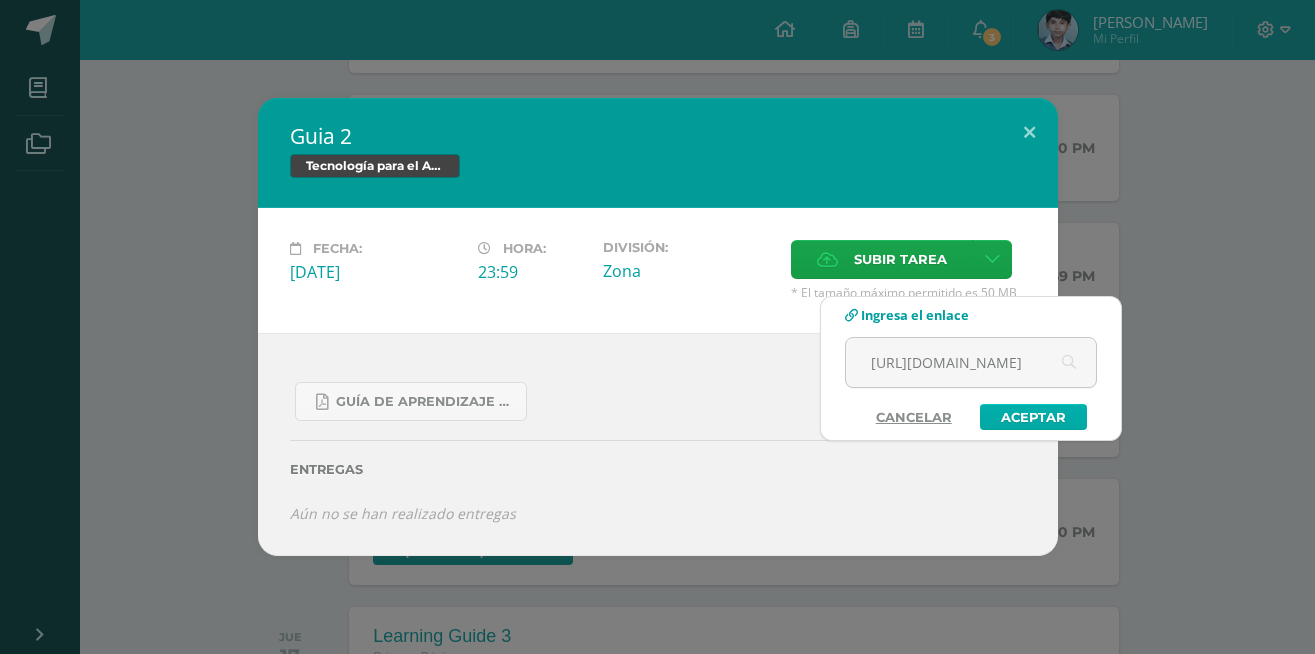 type on "[URL][DOMAIN_NAME]" 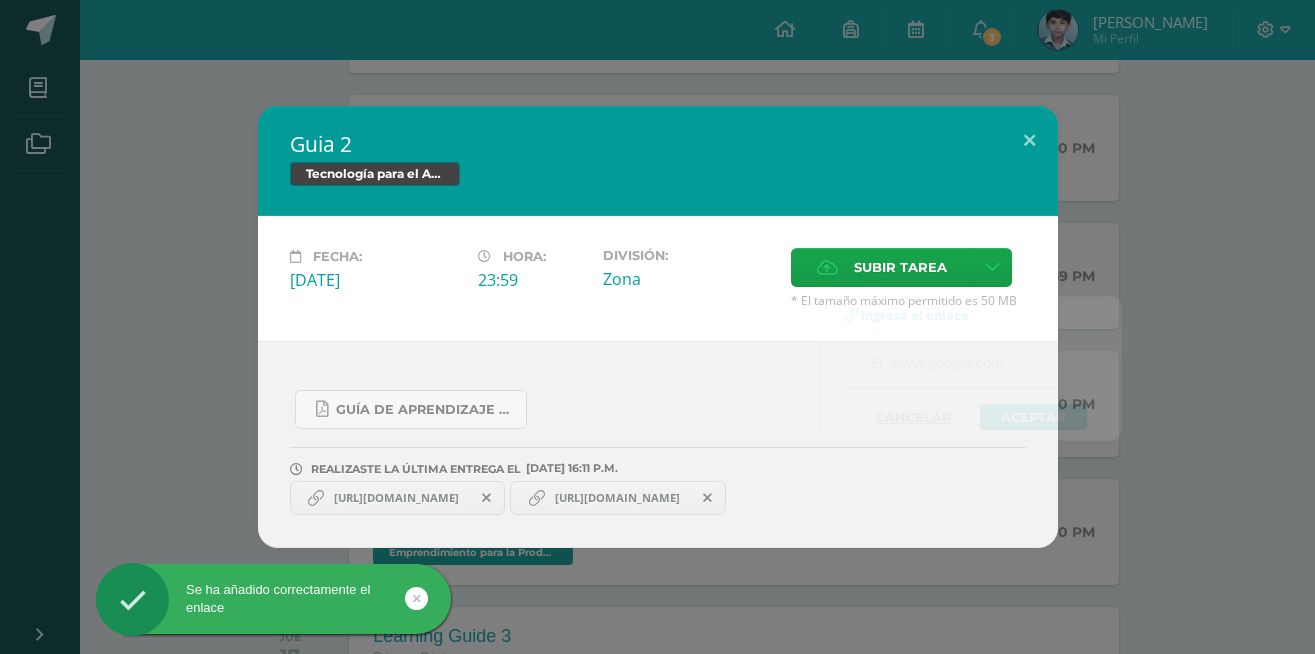 scroll, scrollTop: 0, scrollLeft: 0, axis: both 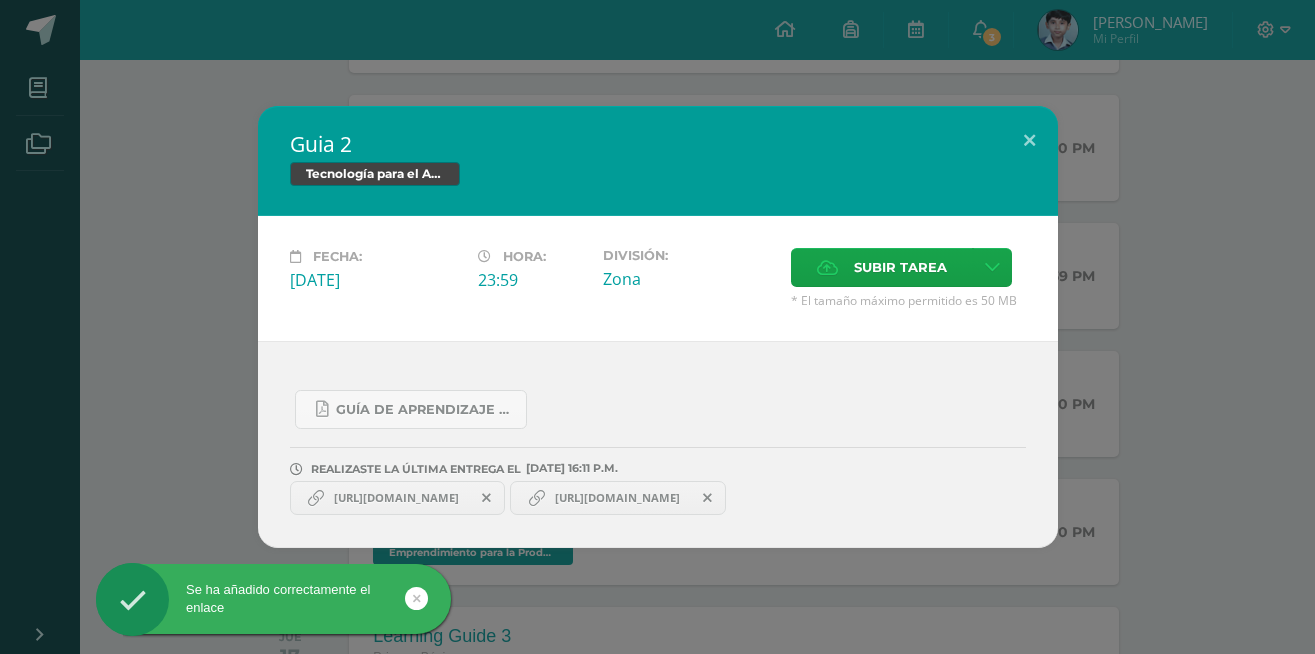 click at bounding box center [707, 498] 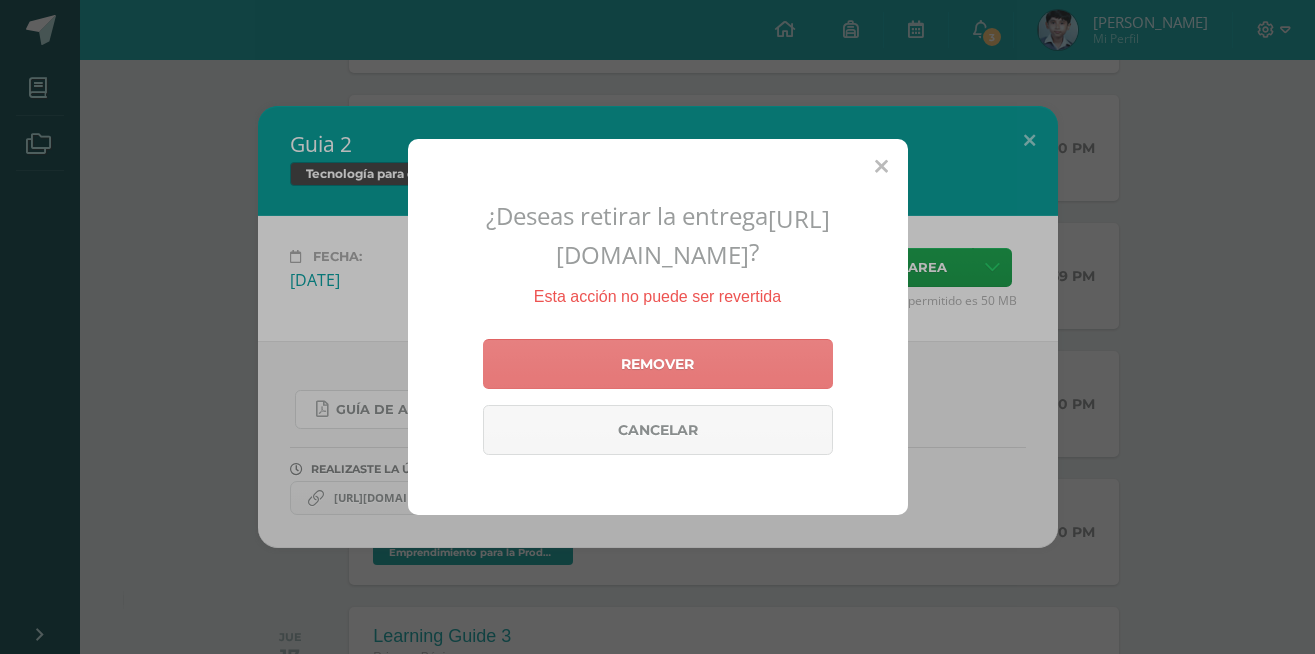 click on "Remover" at bounding box center (658, 364) 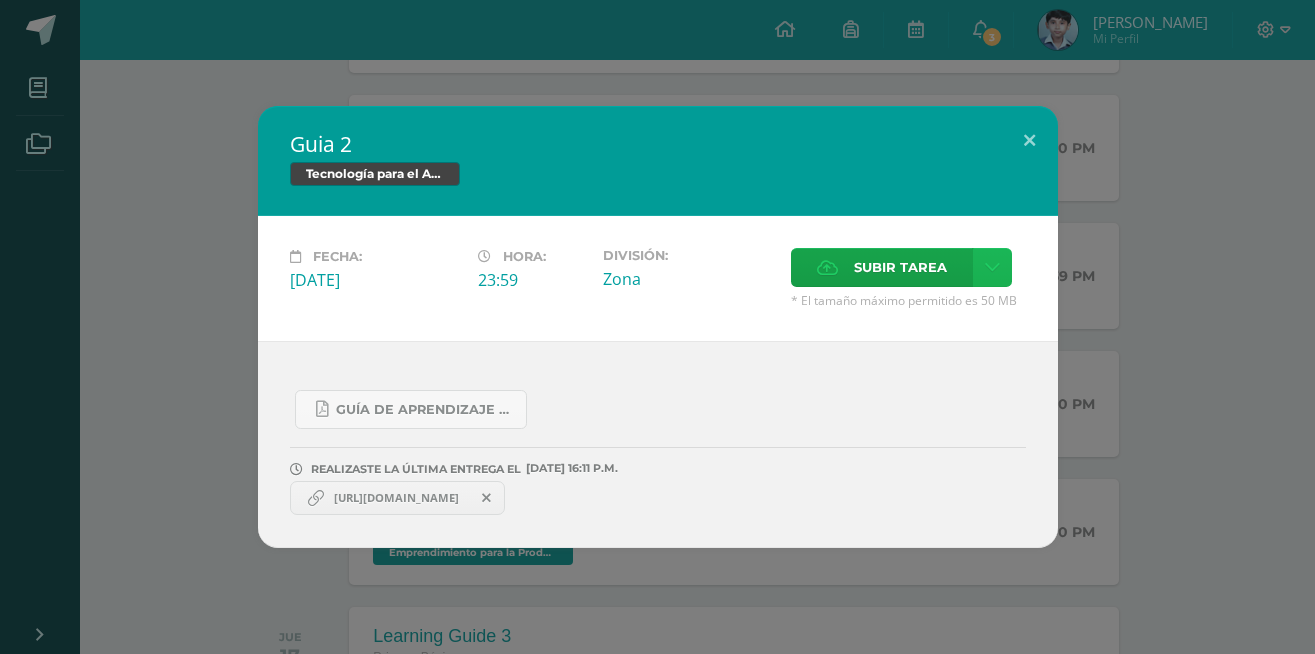 click at bounding box center (992, 267) 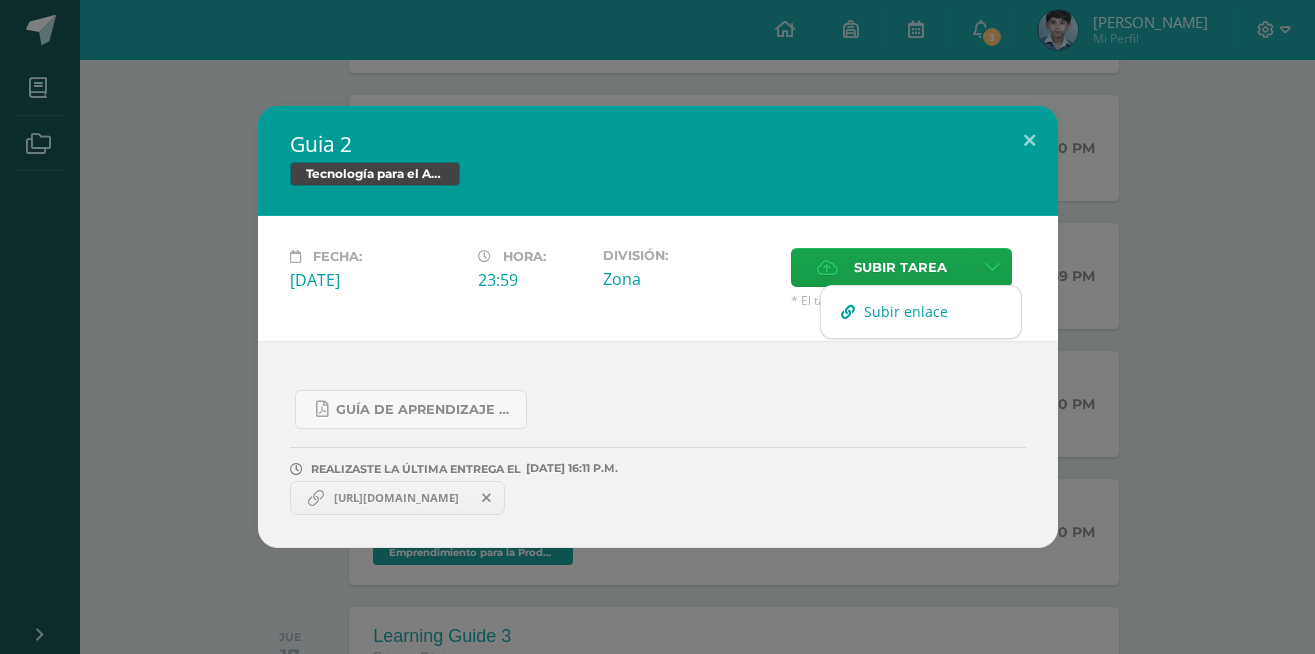 click on "Subir enlace" at bounding box center [906, 311] 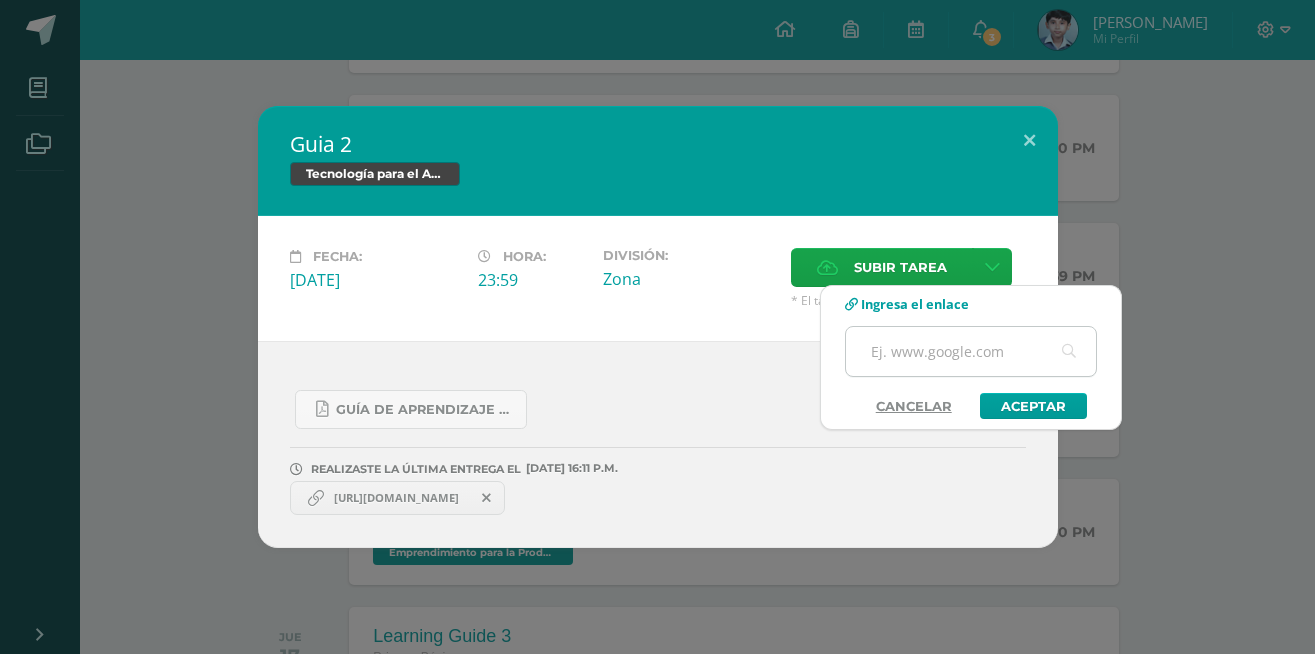 paste on "[URL][DOMAIN_NAME]" 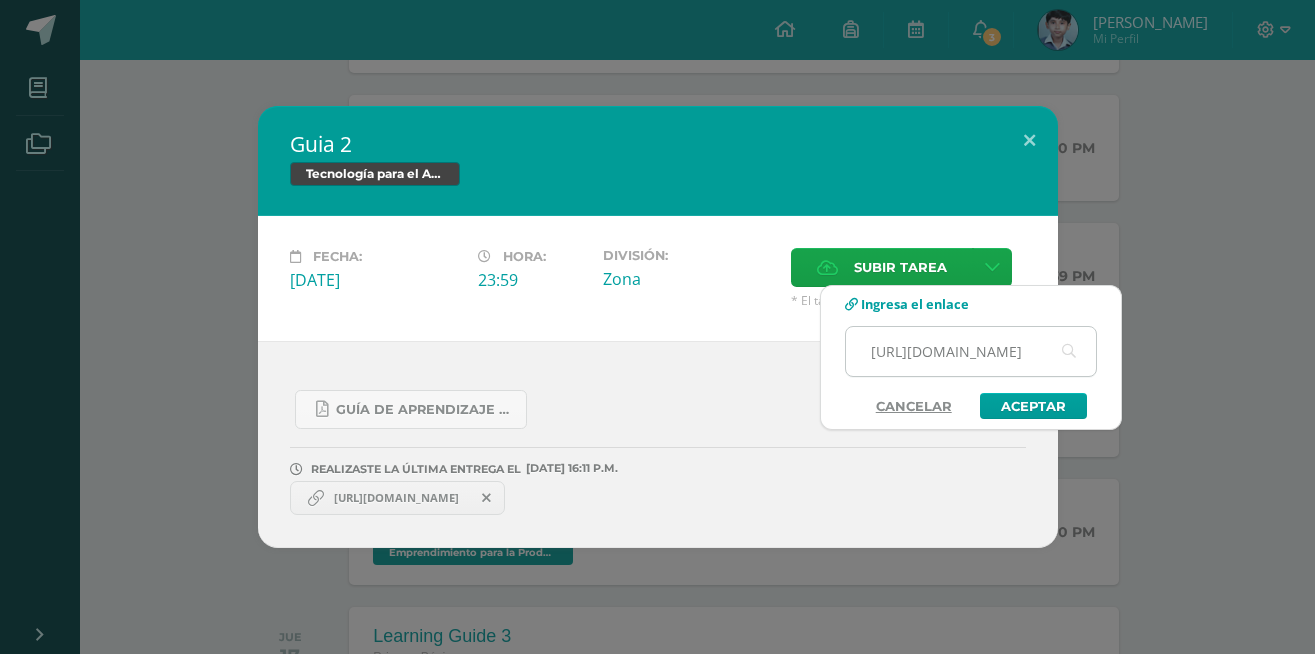scroll, scrollTop: 0, scrollLeft: 426, axis: horizontal 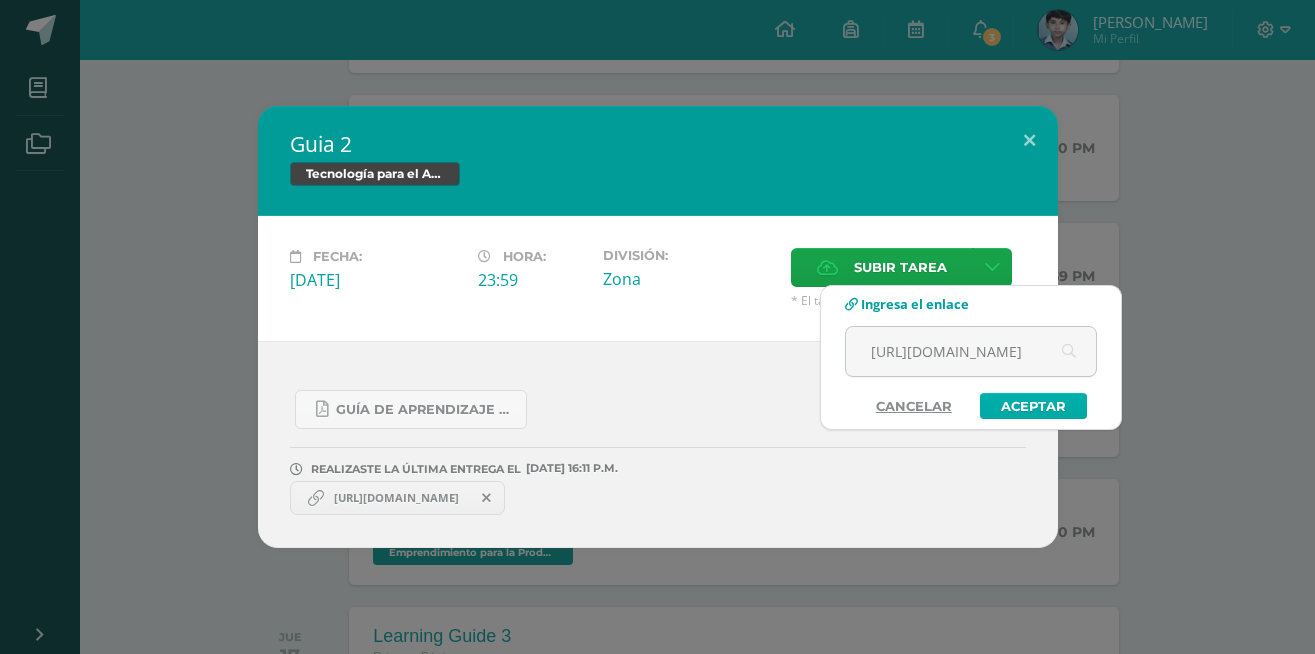 type on "[URL][DOMAIN_NAME]" 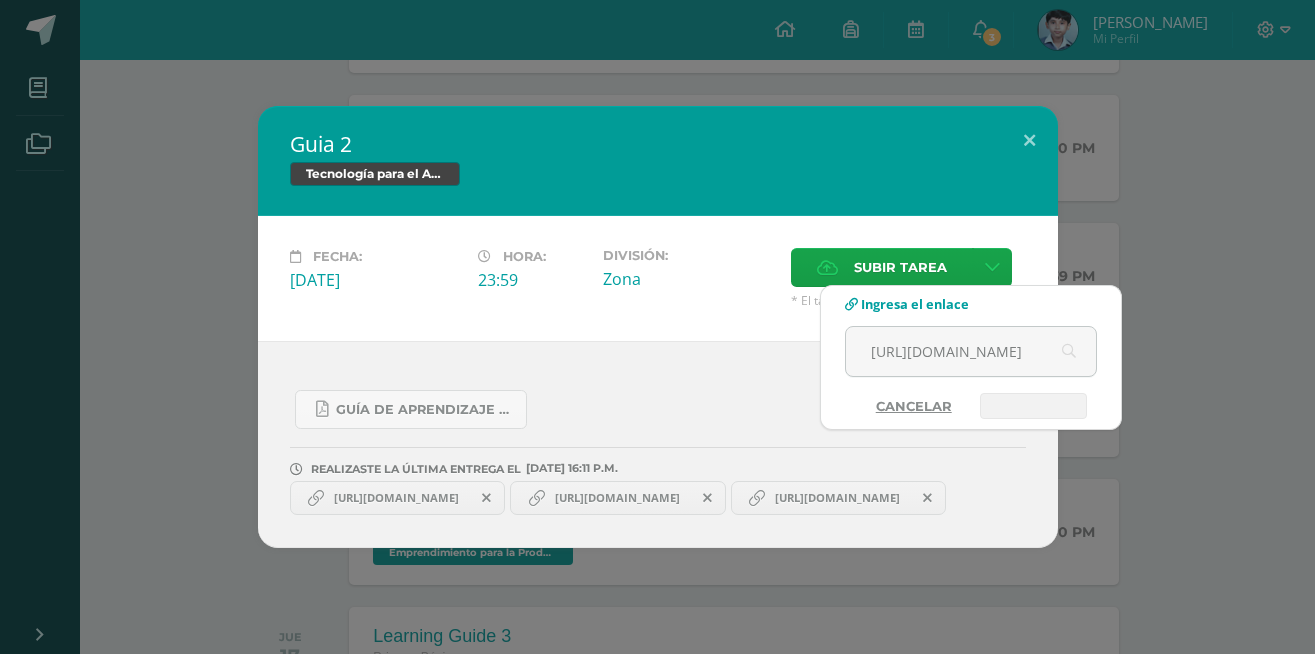 type 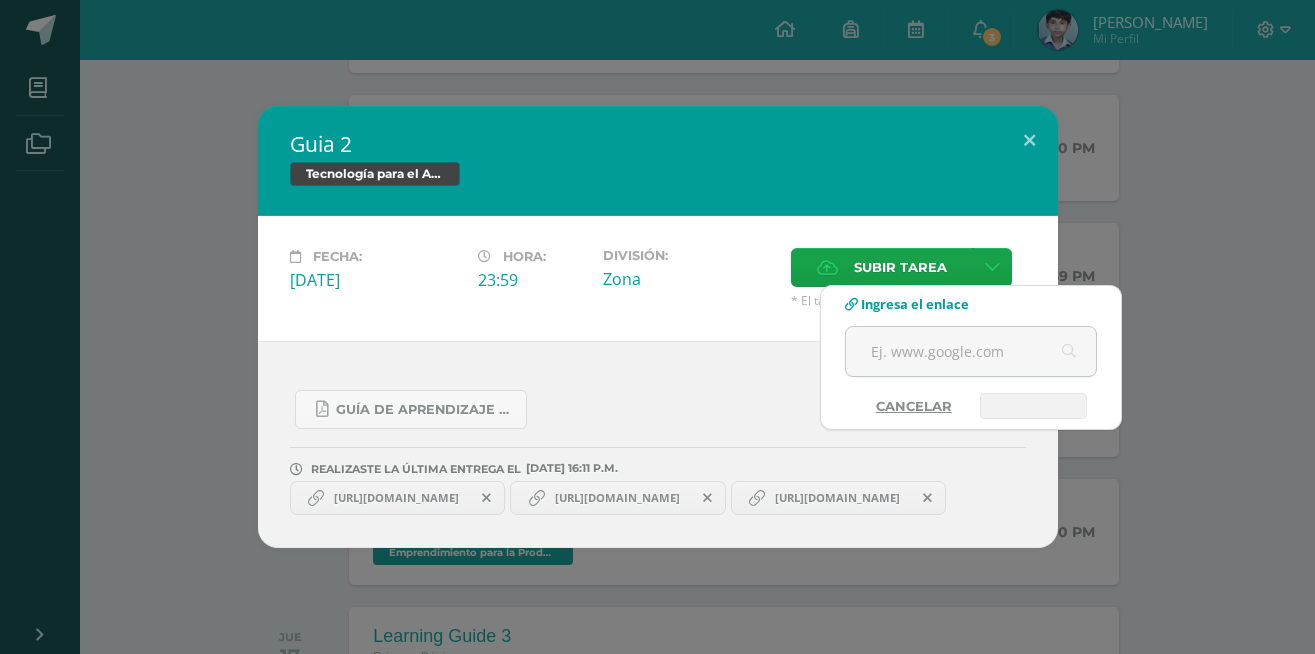 scroll, scrollTop: 0, scrollLeft: 0, axis: both 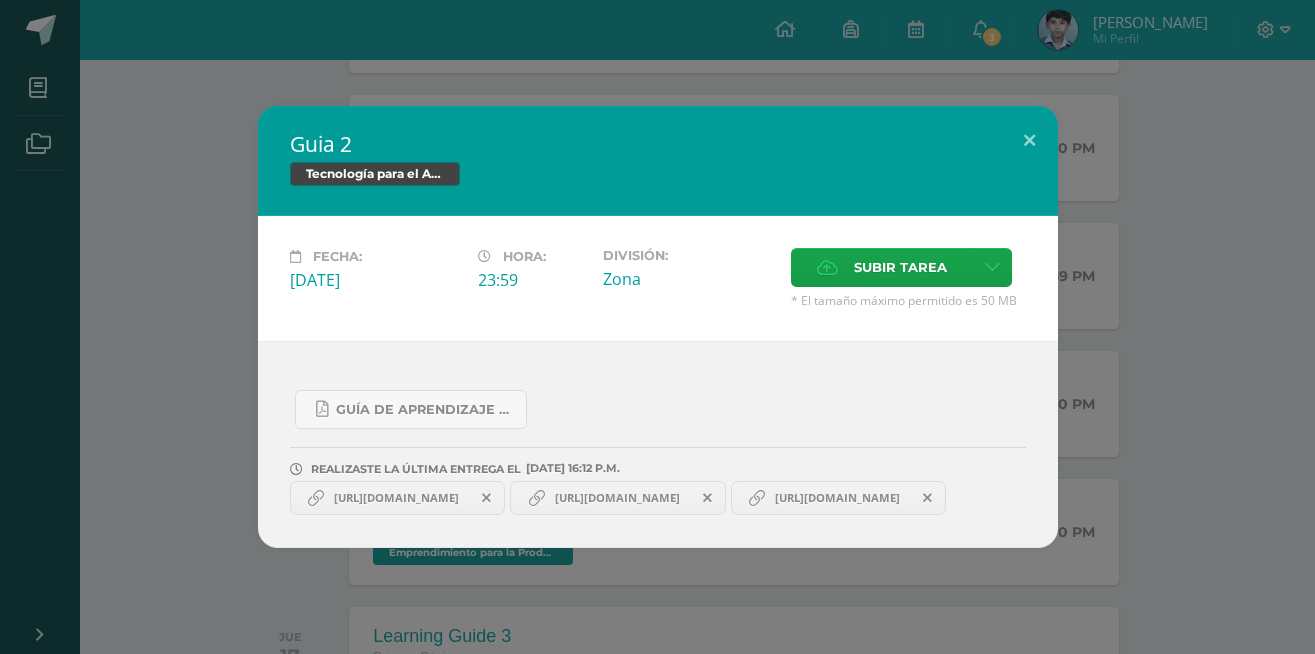 click at bounding box center (927, 498) 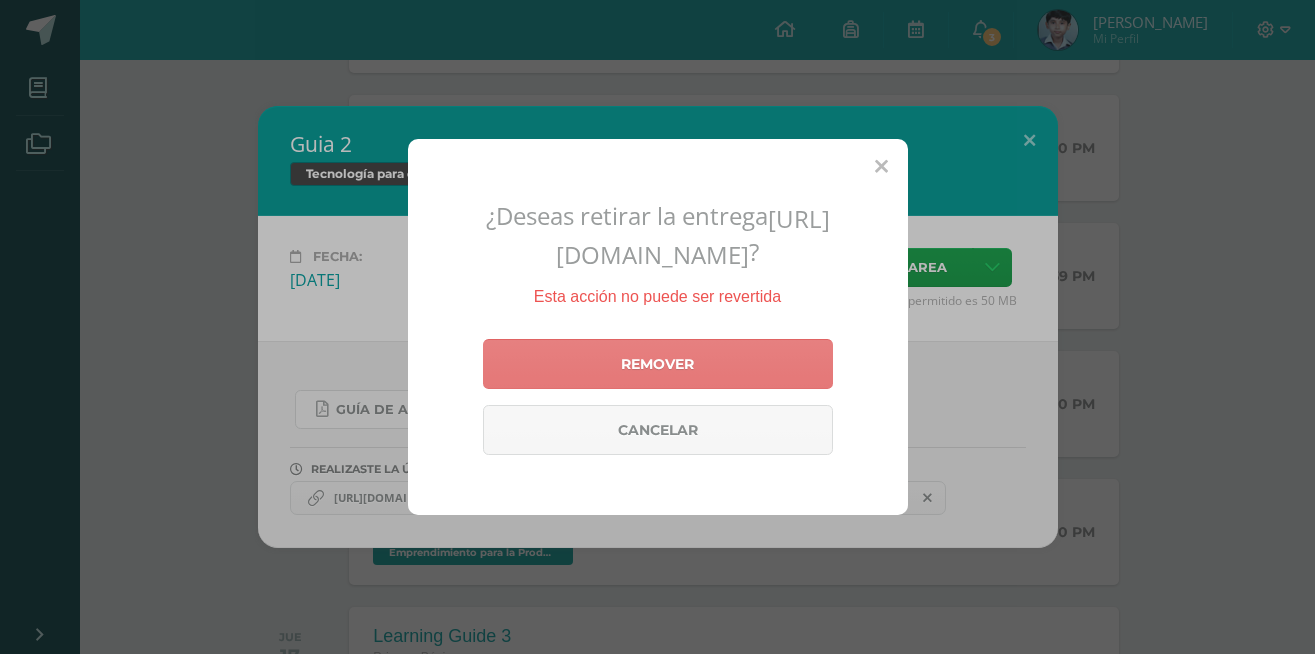 click on "Remover" at bounding box center (658, 364) 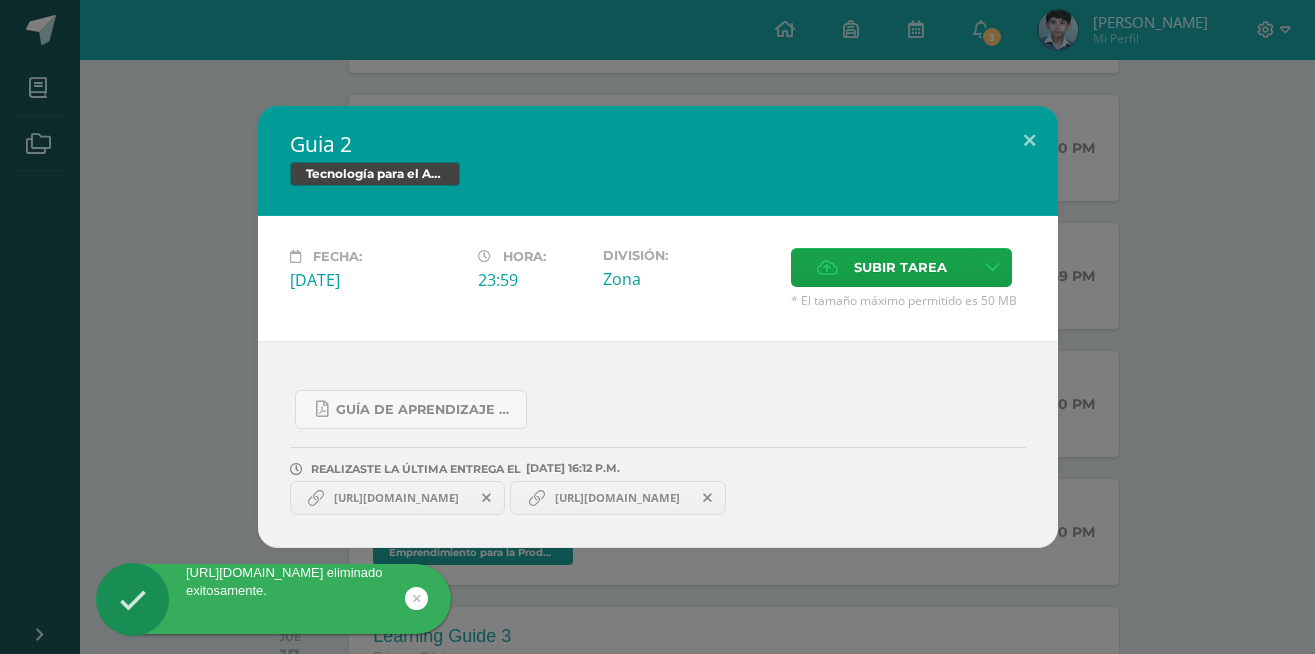 click on "[URL][DOMAIN_NAME]" at bounding box center (396, 498) 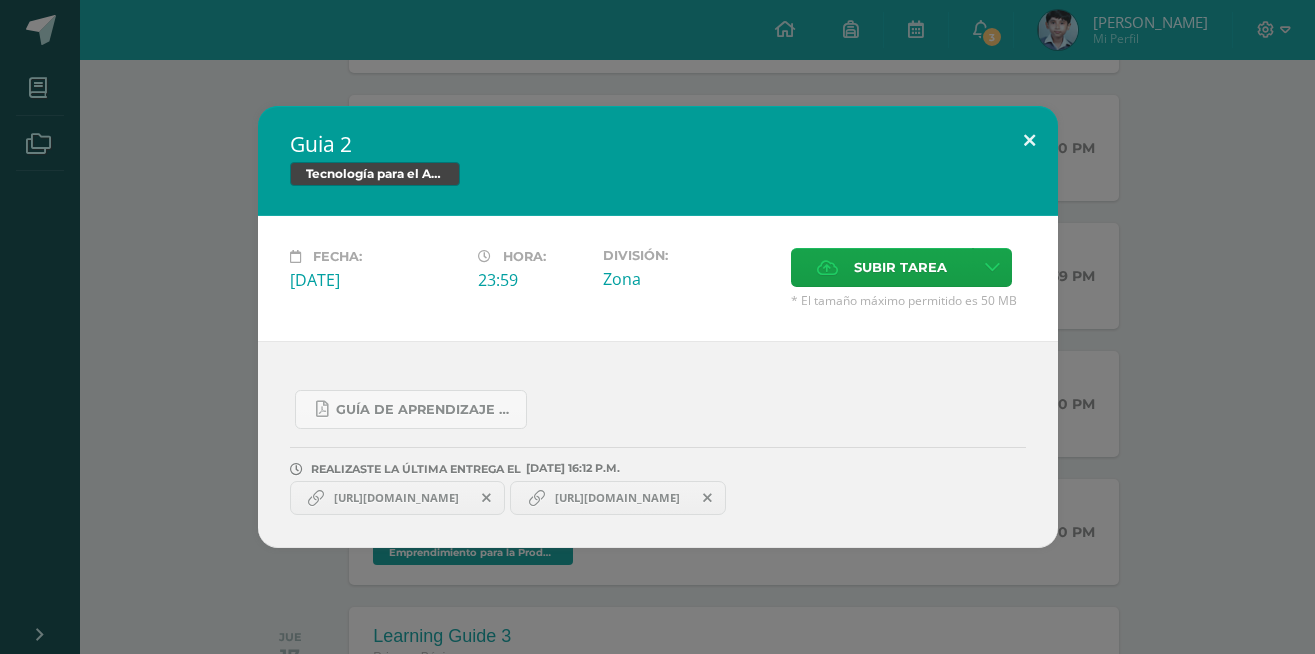 click at bounding box center (1029, 140) 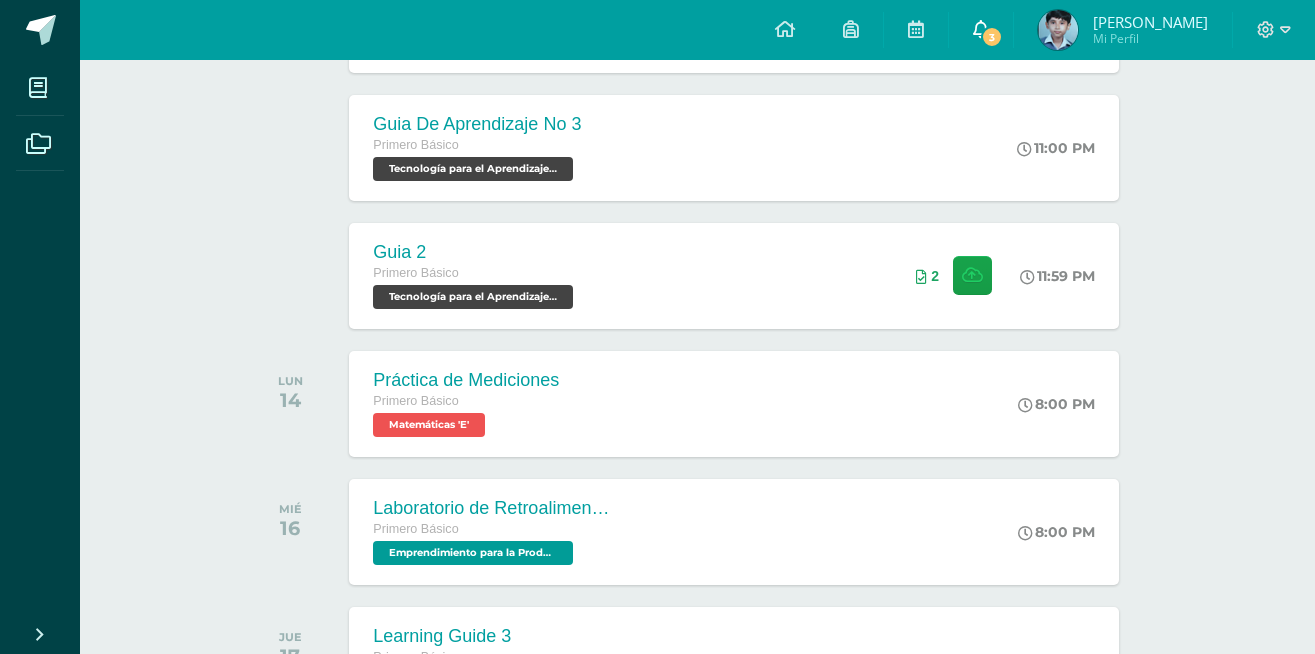 click on "3" at bounding box center [992, 37] 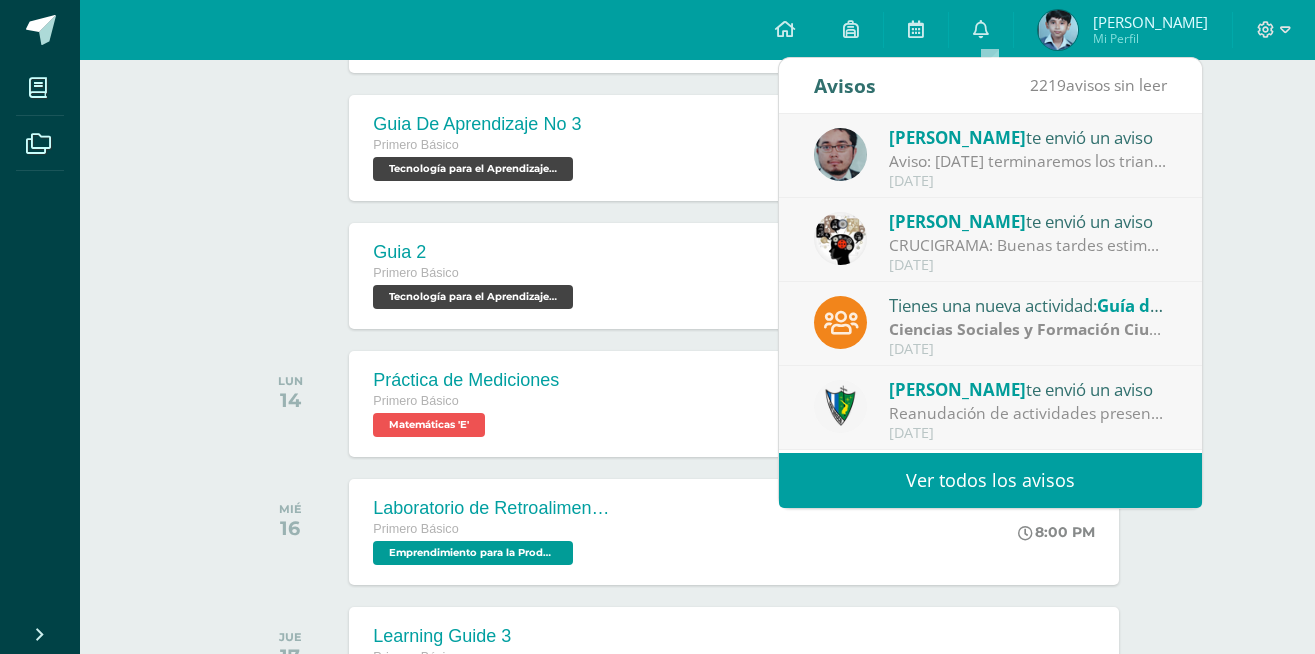 click on "CRUCIGRAMA:
Buenas tardes estimados estudiantes:
Para el día de [DATE] [DATE] se les recuerda traer su material de estudio [PERSON_NAME] y crucigrama para trabajar en clase.
Entregar libro de texto lecciones 2 y 3" at bounding box center [1028, 245] 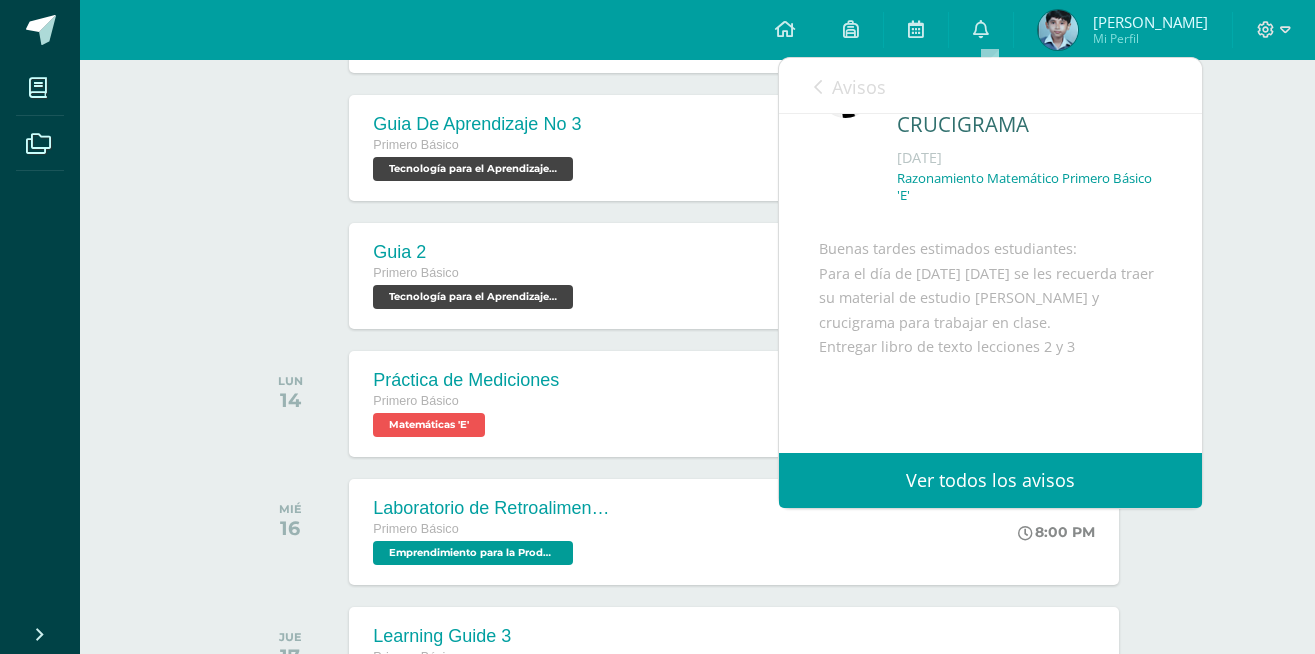 scroll, scrollTop: 73, scrollLeft: 0, axis: vertical 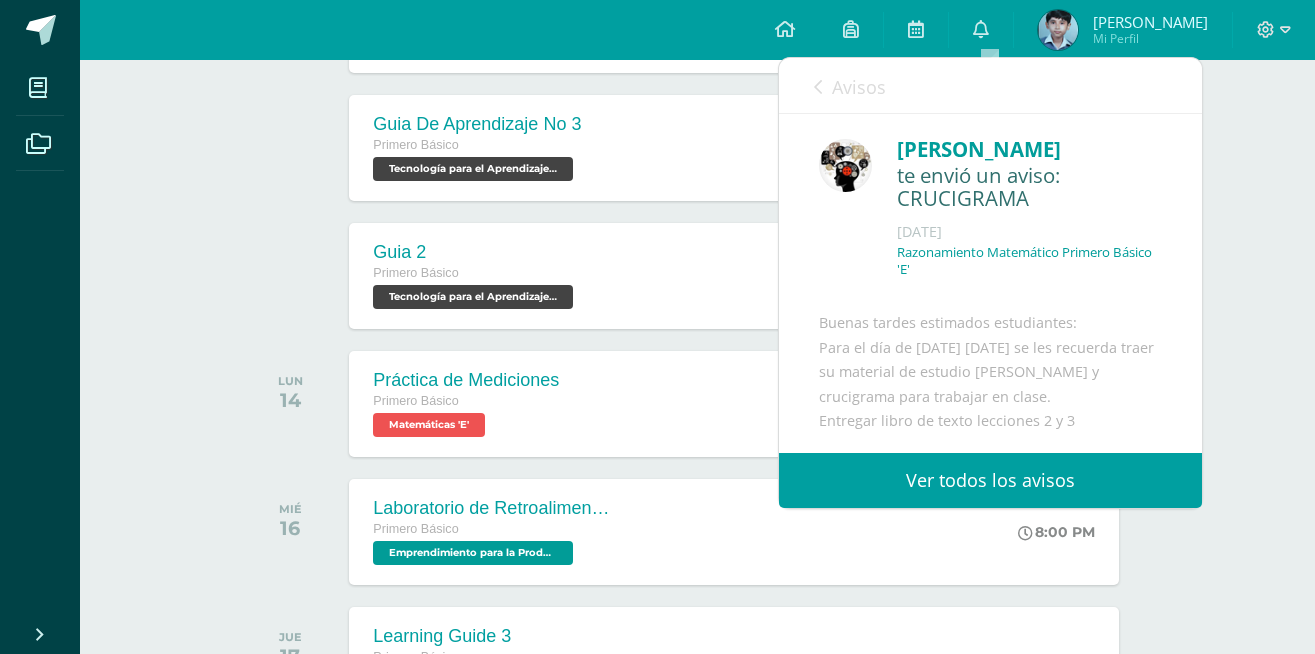click at bounding box center [818, 87] 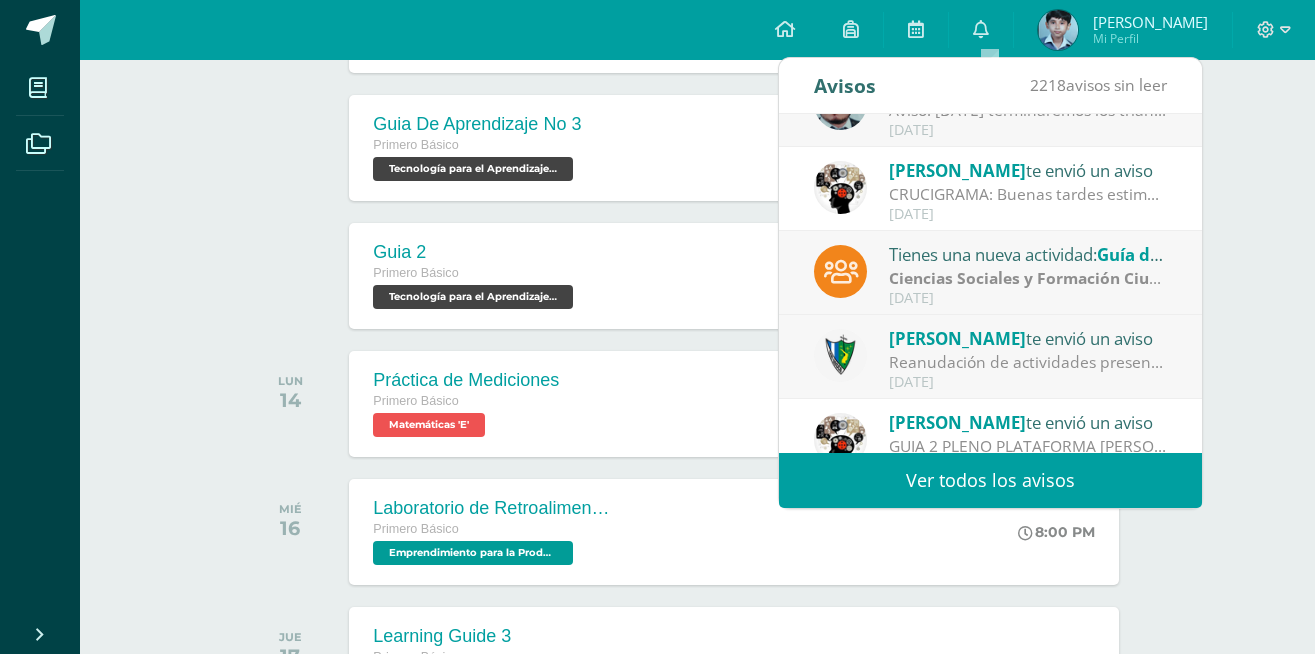 scroll, scrollTop: 120, scrollLeft: 0, axis: vertical 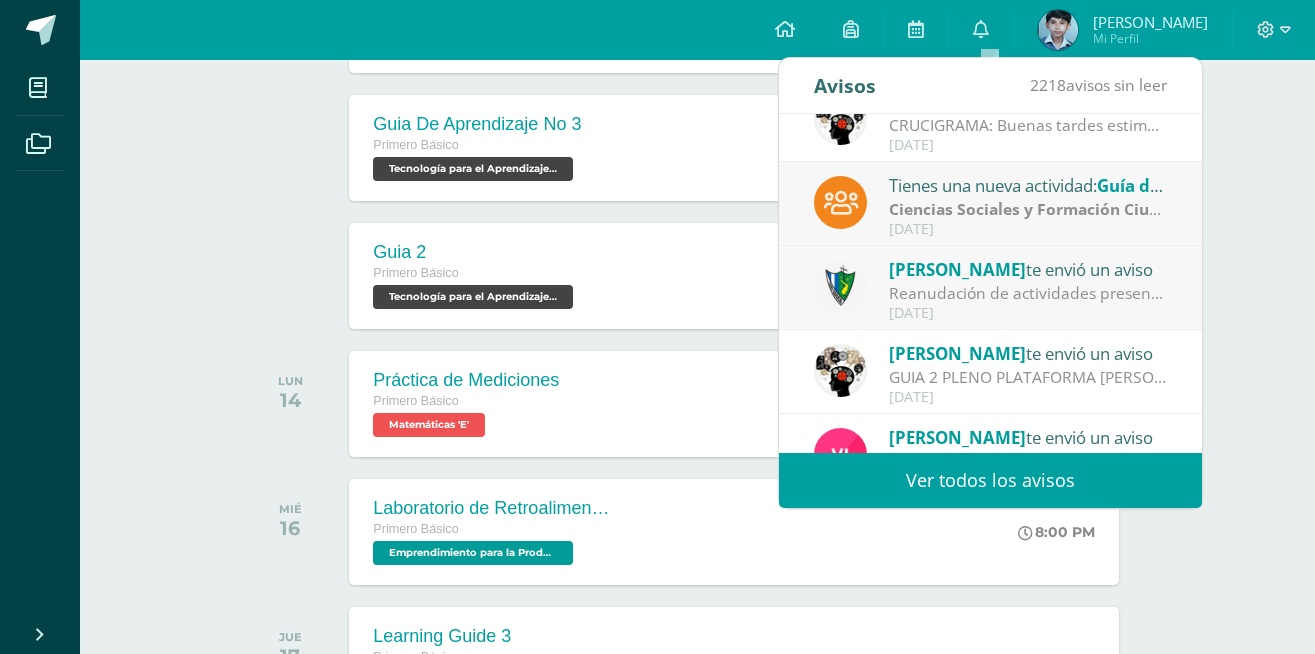 click on "Actividades recientes y próximas
Tablero
Pendientes de entrega
Entregadas
todas las Actividades
No tienes actividades
Échale un vistazo a los demás períodos o  sal y disfruta del [PERSON_NAME]
10
Guía No.4 Cultura del Ahorro
Primero Básico
Emprendimiento para la Productividad 'E'" at bounding box center (697, 718) 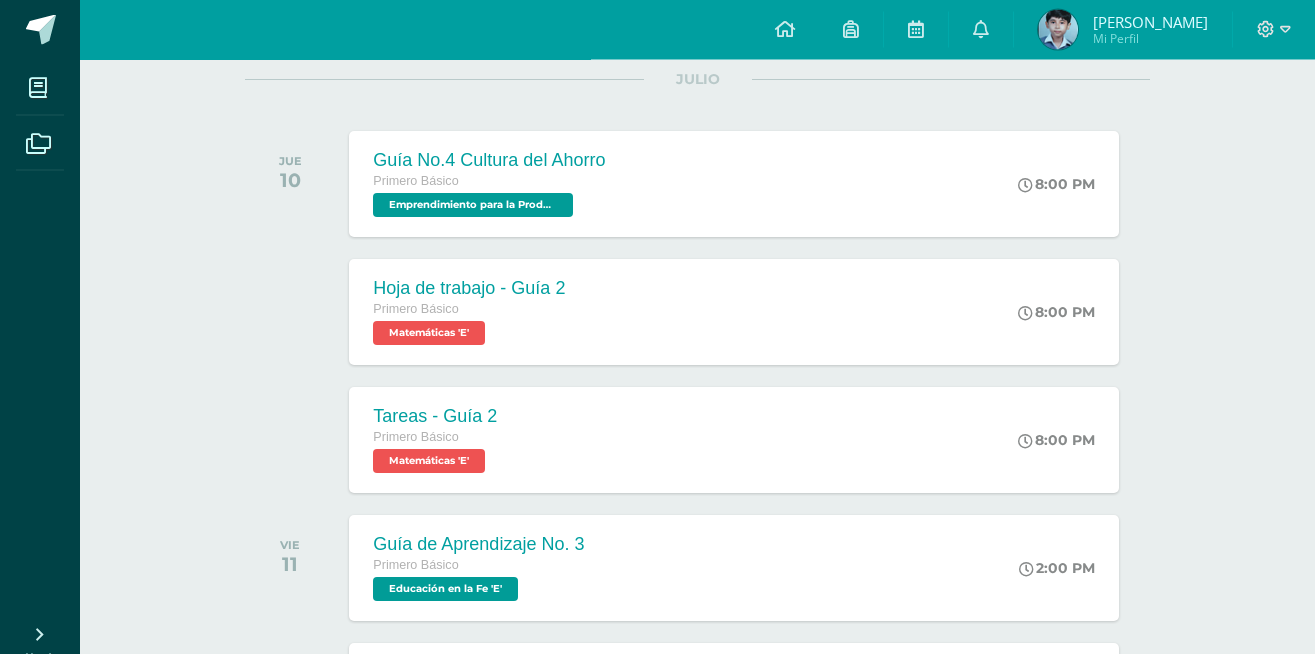 scroll, scrollTop: 217, scrollLeft: 0, axis: vertical 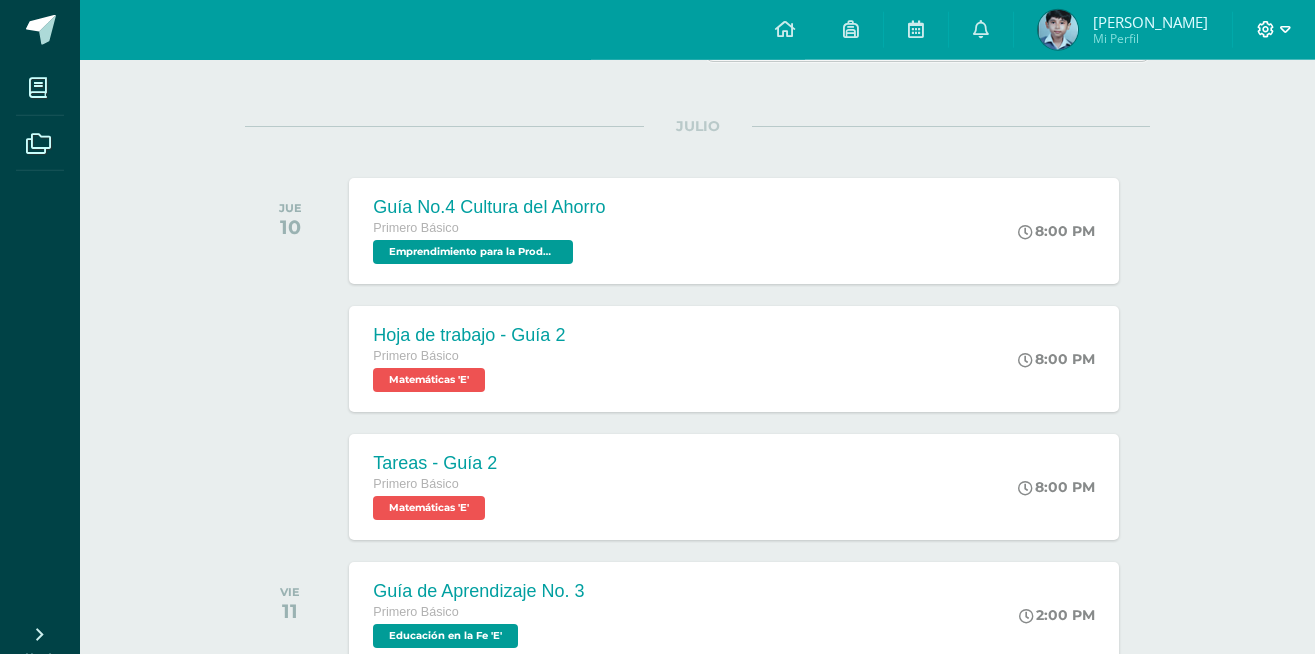 click 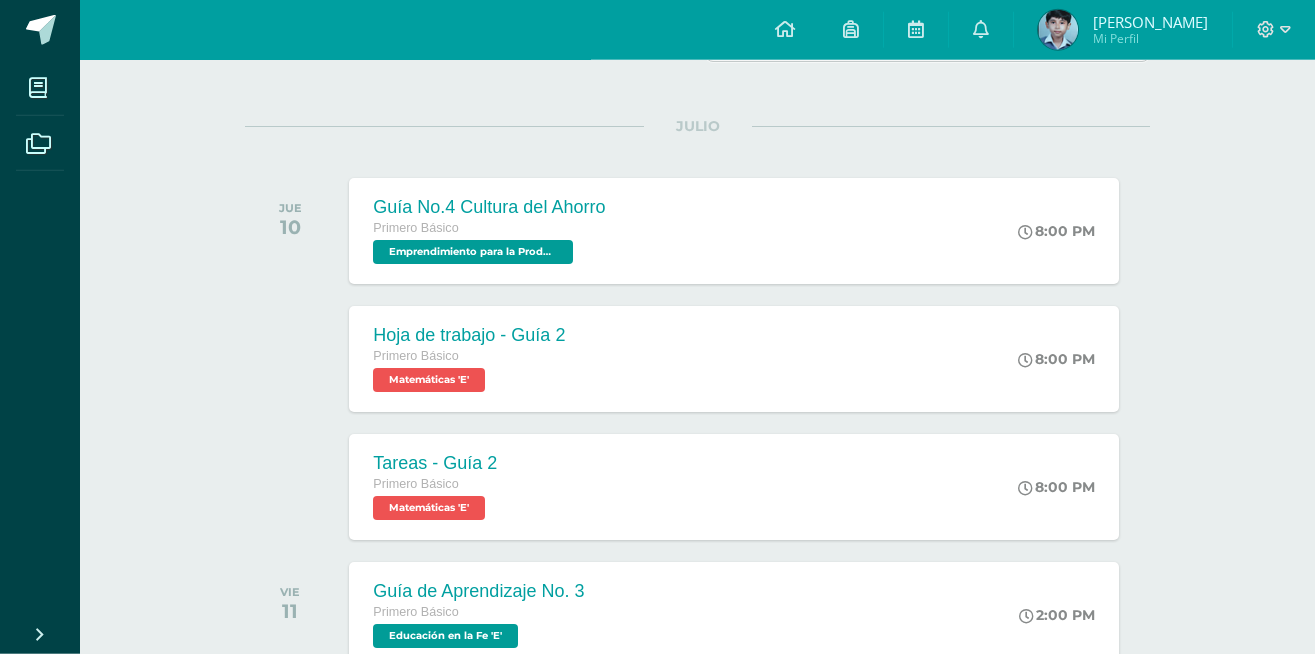 click on "todas las Actividades
No tienes actividades
Échale un vistazo a los demás períodos o  sal y disfruta del [PERSON_NAME]
10
Guía No.4 Cultura del Ahorro
Primero Básico
Emprendimiento para la Productividad 'E'
8:00 PM
Guía No.4 Cultura del Ahorro" at bounding box center [697, 1766] 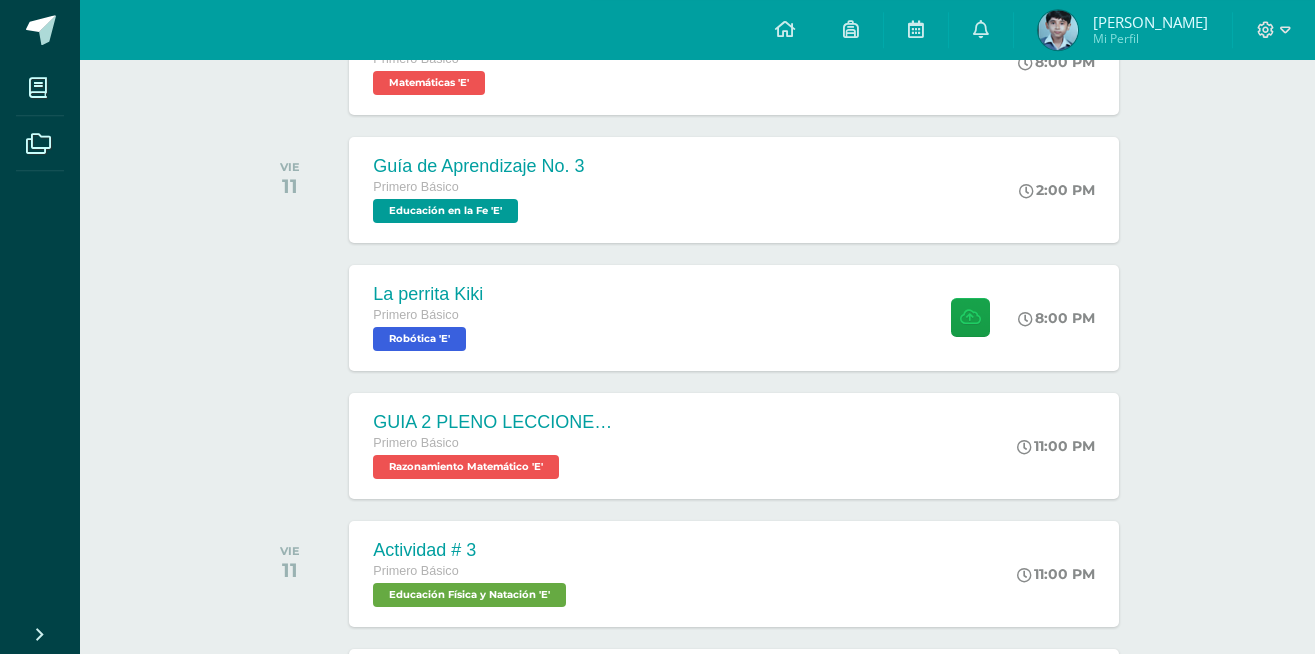 scroll, scrollTop: 701, scrollLeft: 0, axis: vertical 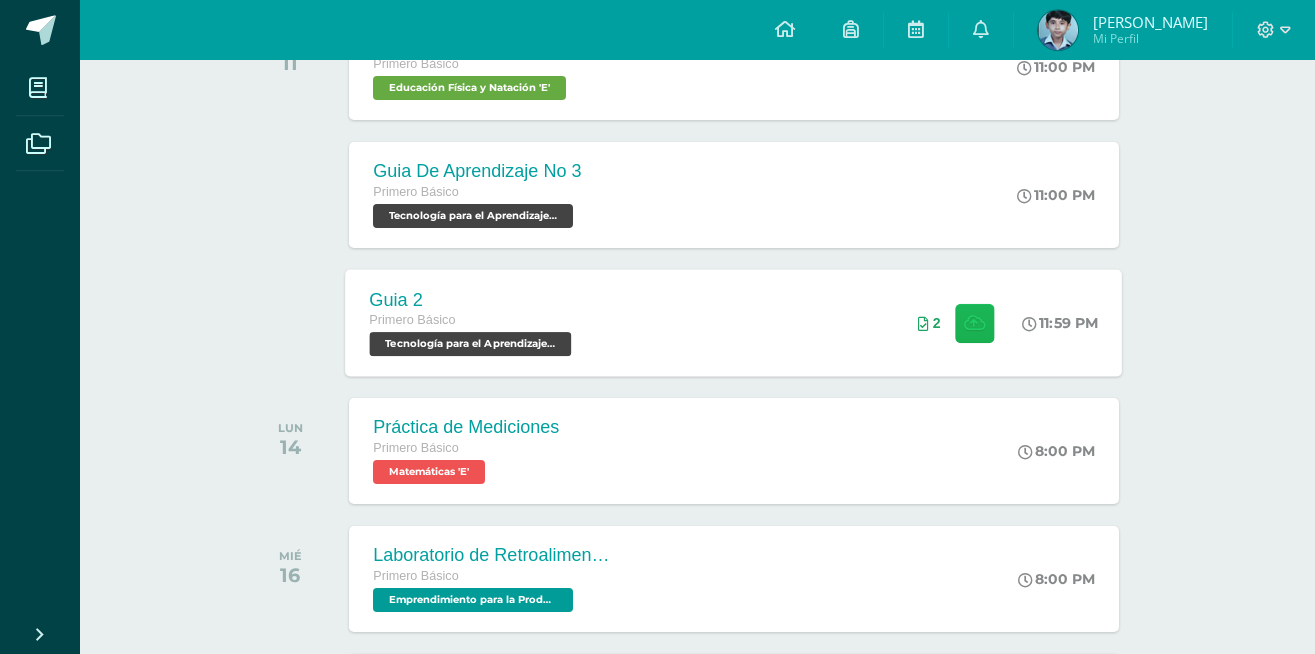 click at bounding box center [974, 322] 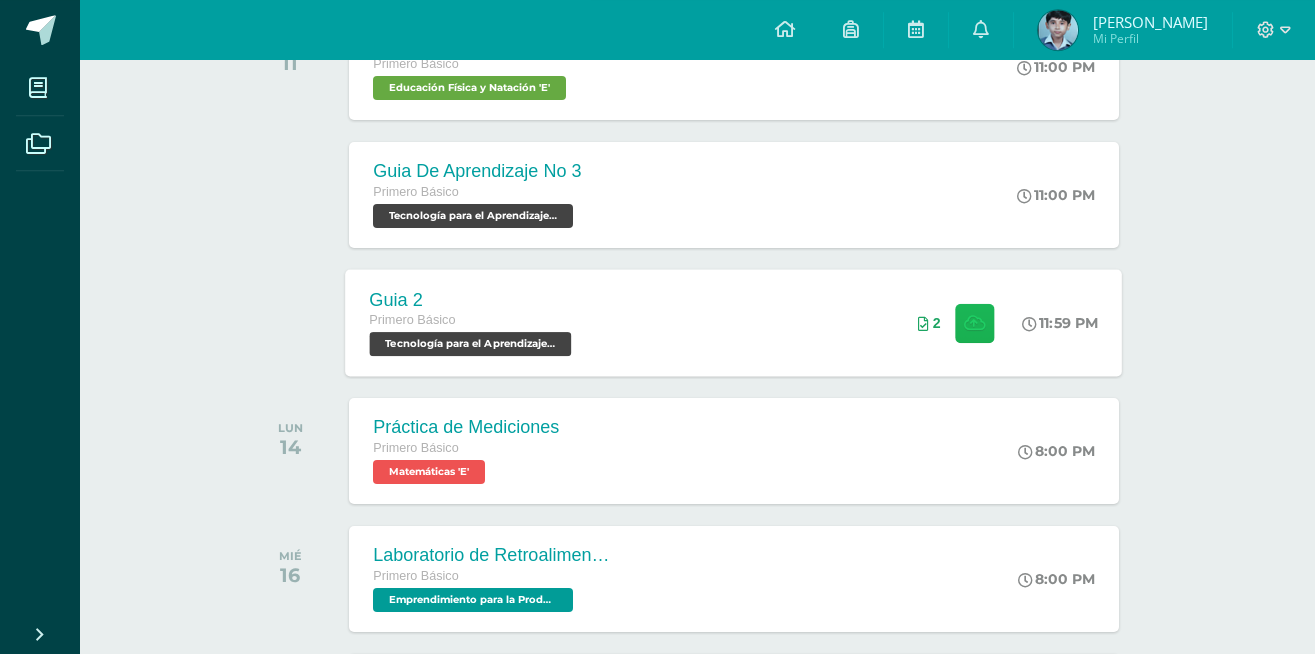 scroll, scrollTop: 1149, scrollLeft: 0, axis: vertical 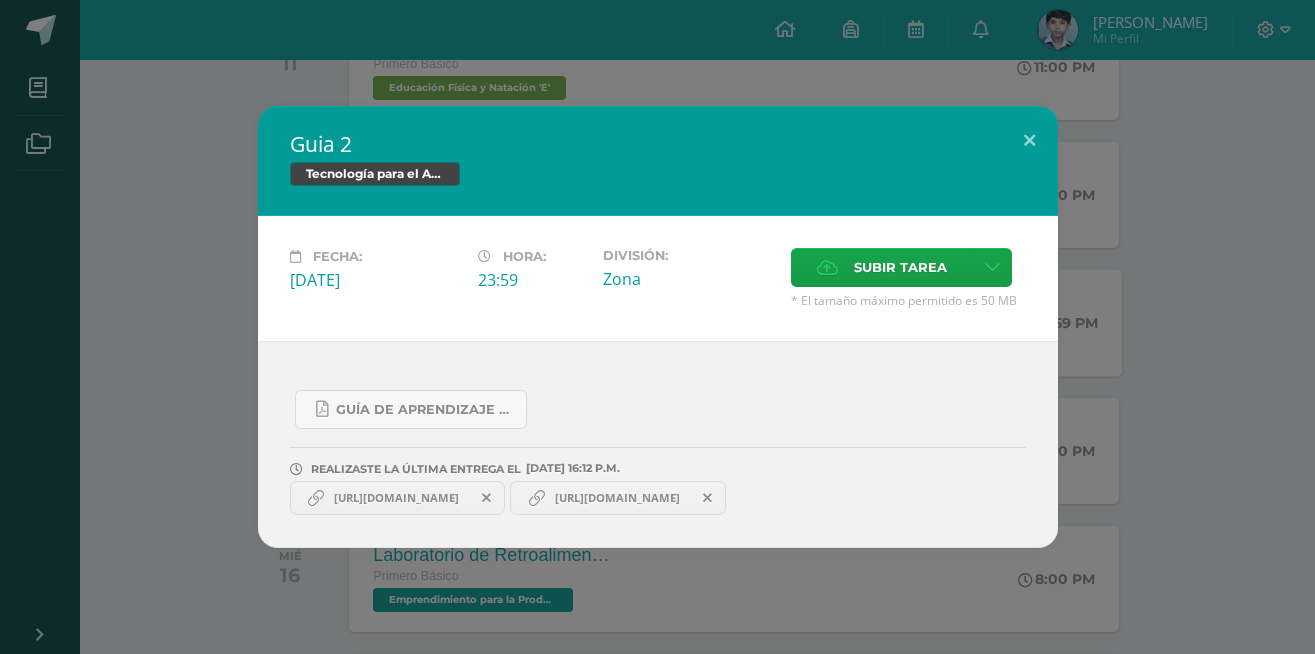 click on "[URL][DOMAIN_NAME]" at bounding box center (396, 498) 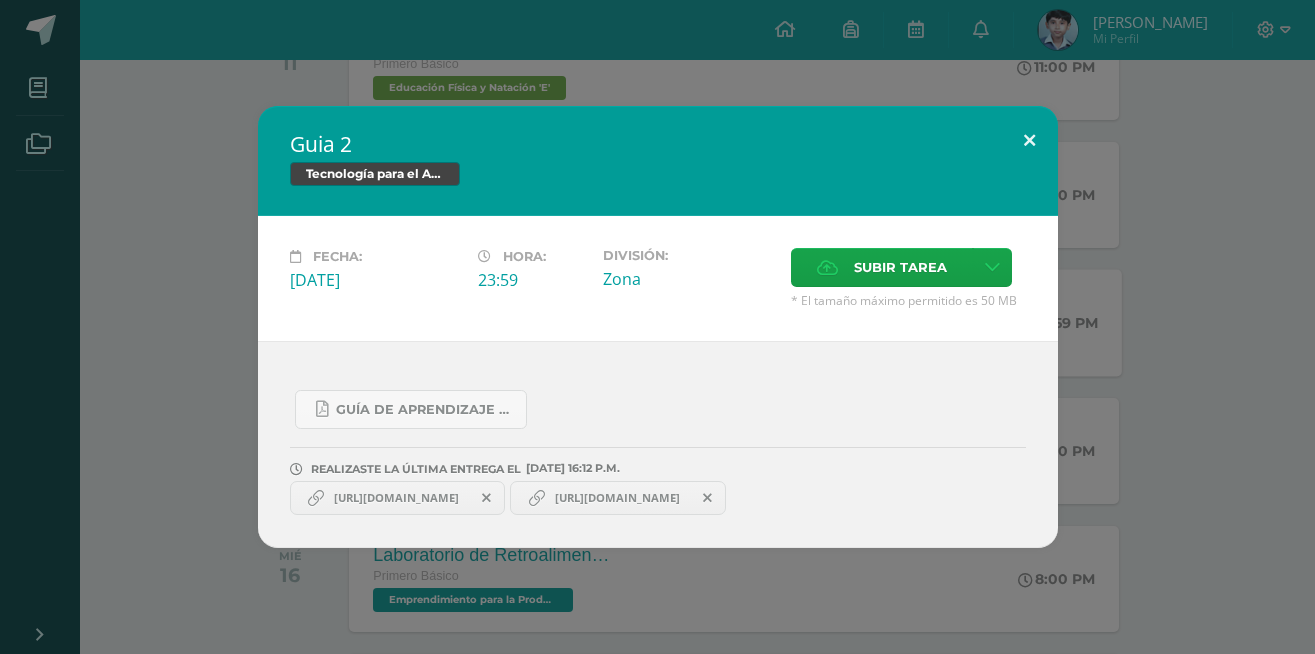 click at bounding box center (1029, 140) 